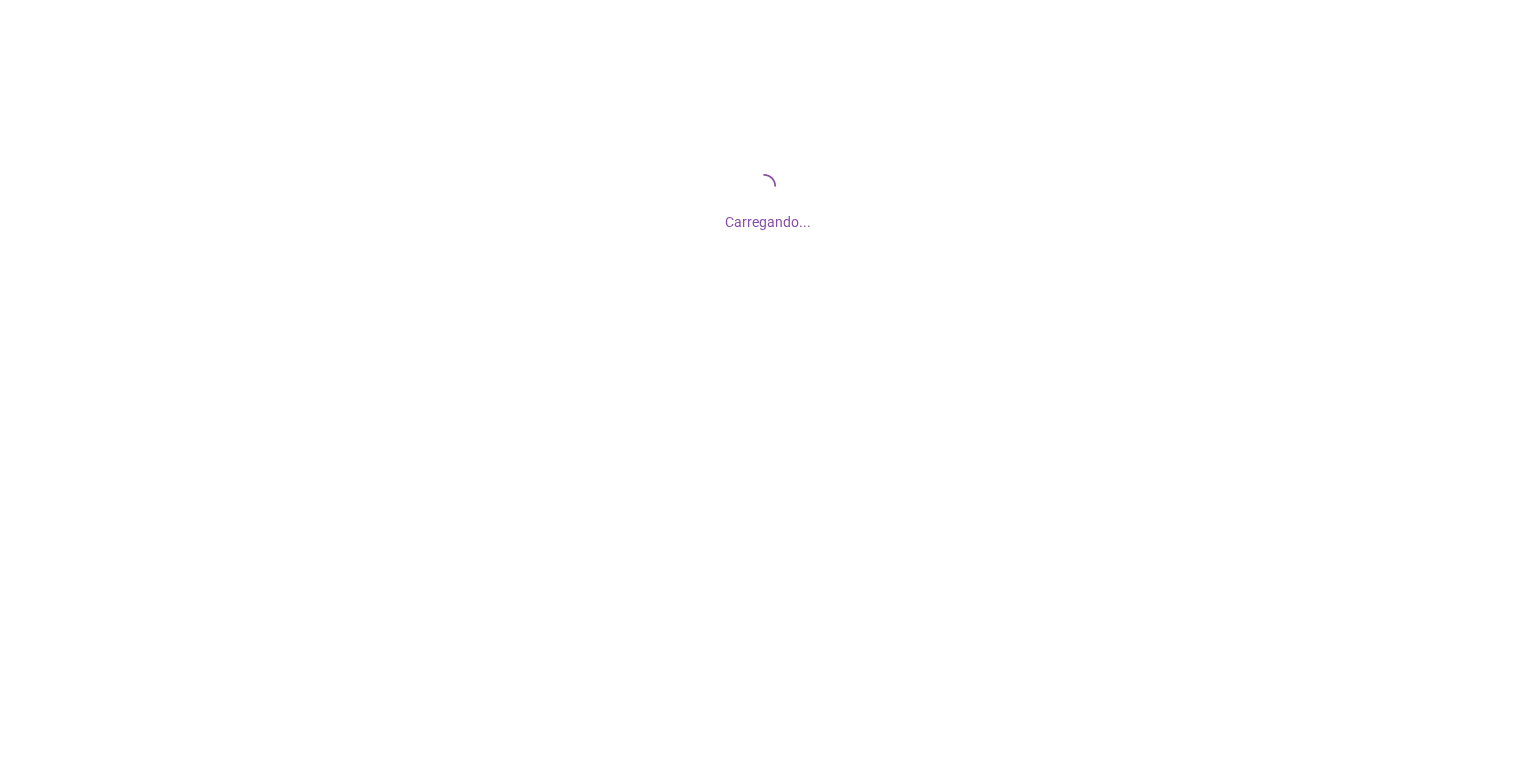 scroll, scrollTop: 0, scrollLeft: 0, axis: both 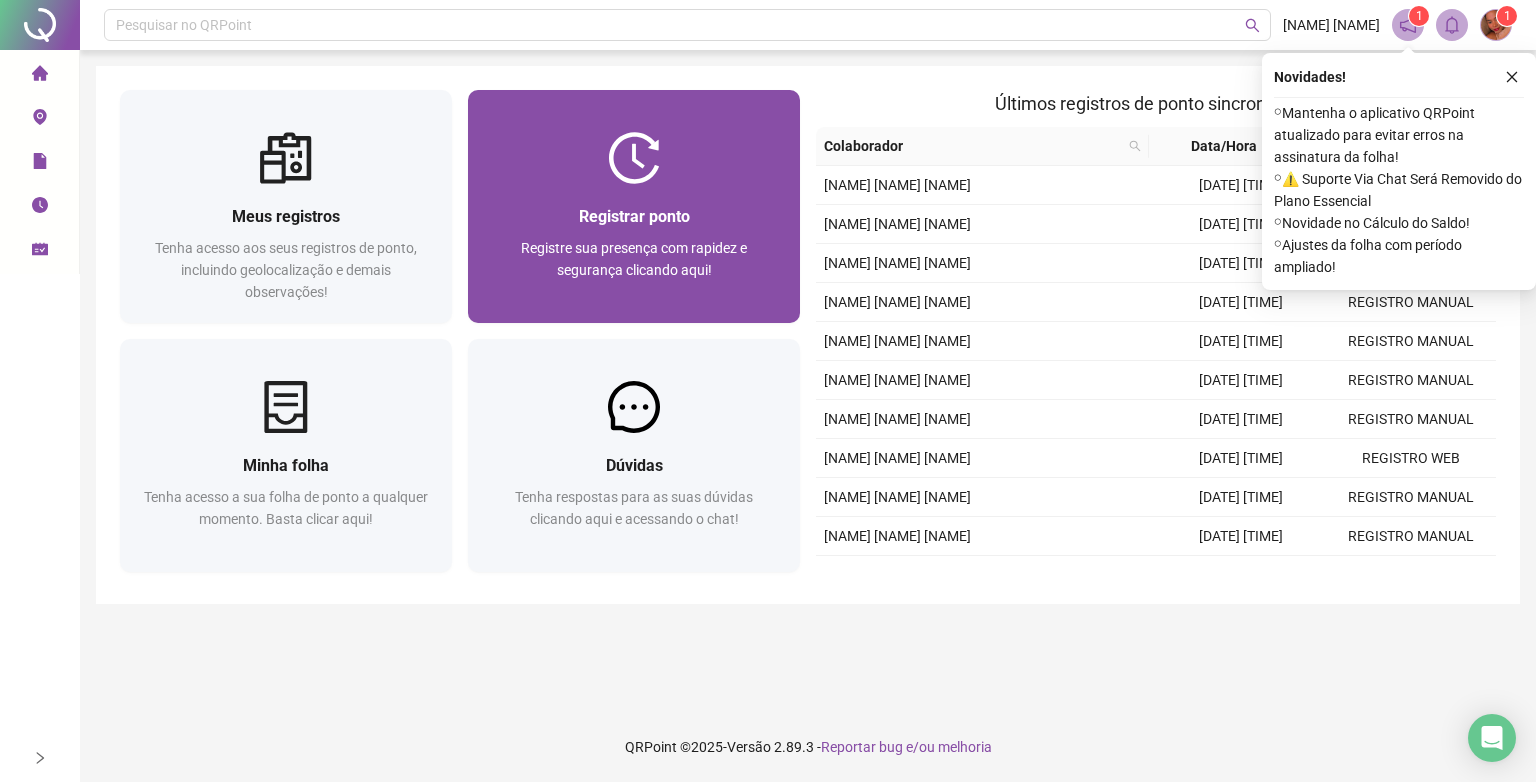 click on "Registrar ponto Registre sua presença com rapidez e segurança clicando aqui!" at bounding box center (634, 253) 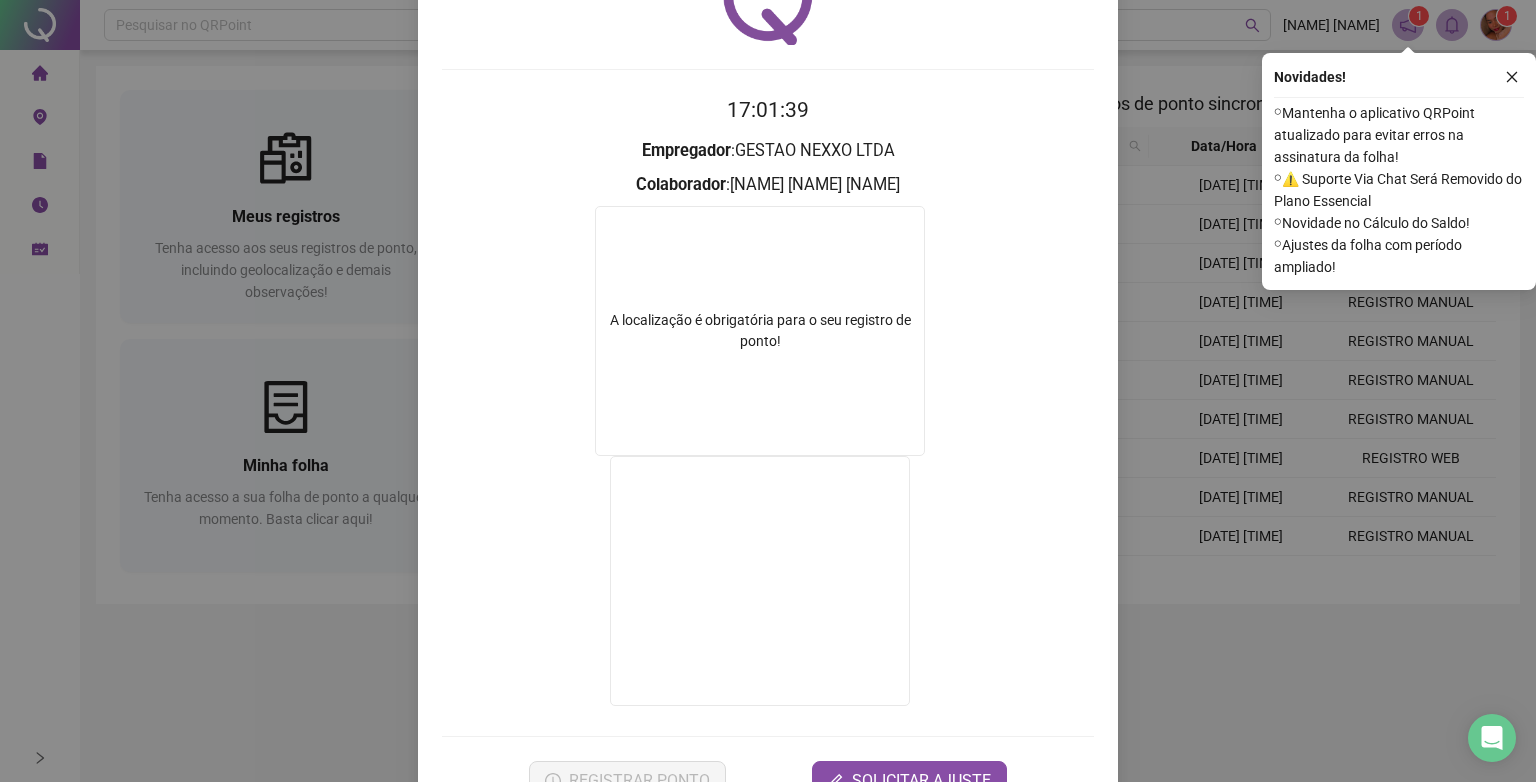 scroll, scrollTop: 180, scrollLeft: 0, axis: vertical 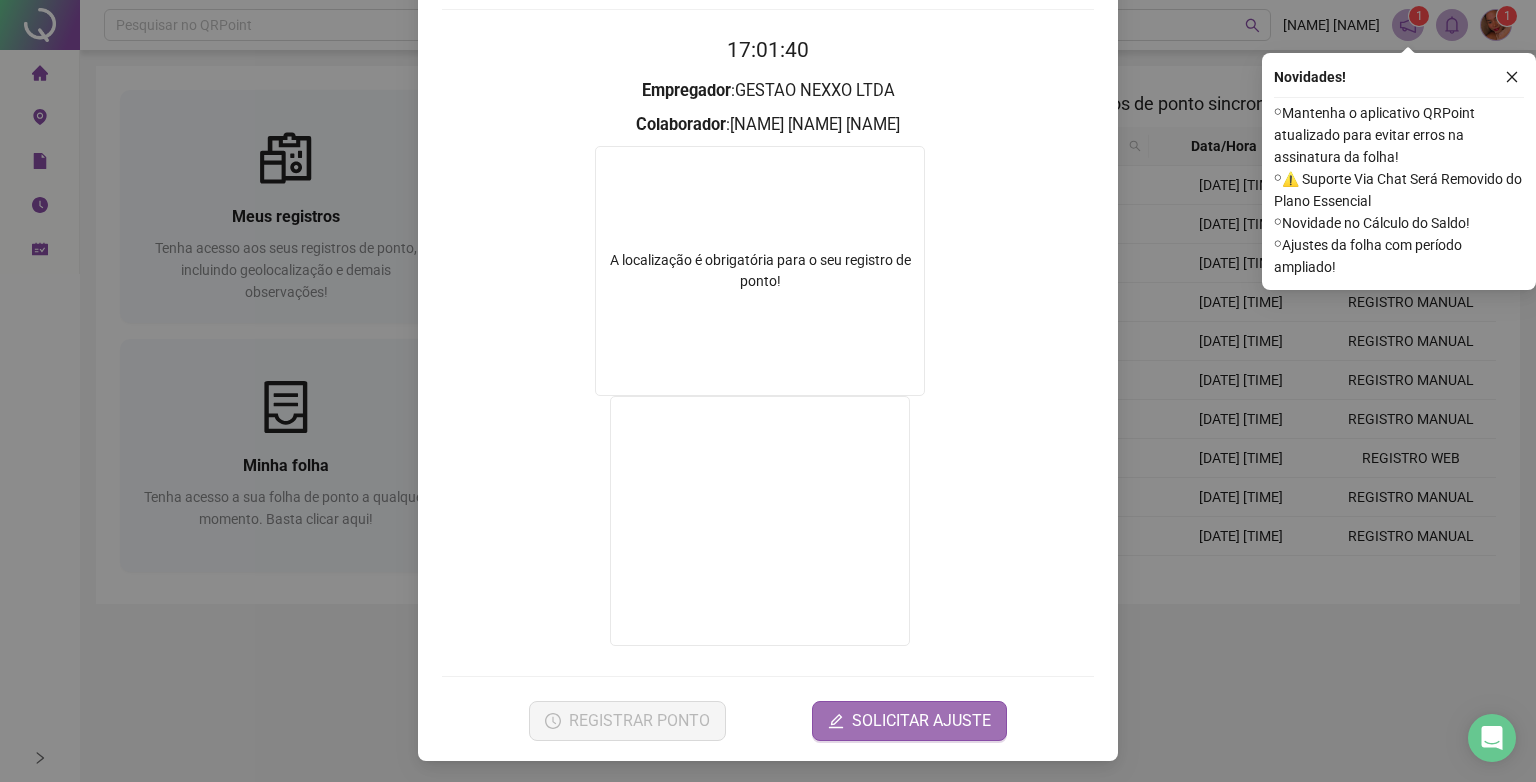 click on "SOLICITAR AJUSTE" at bounding box center [921, 721] 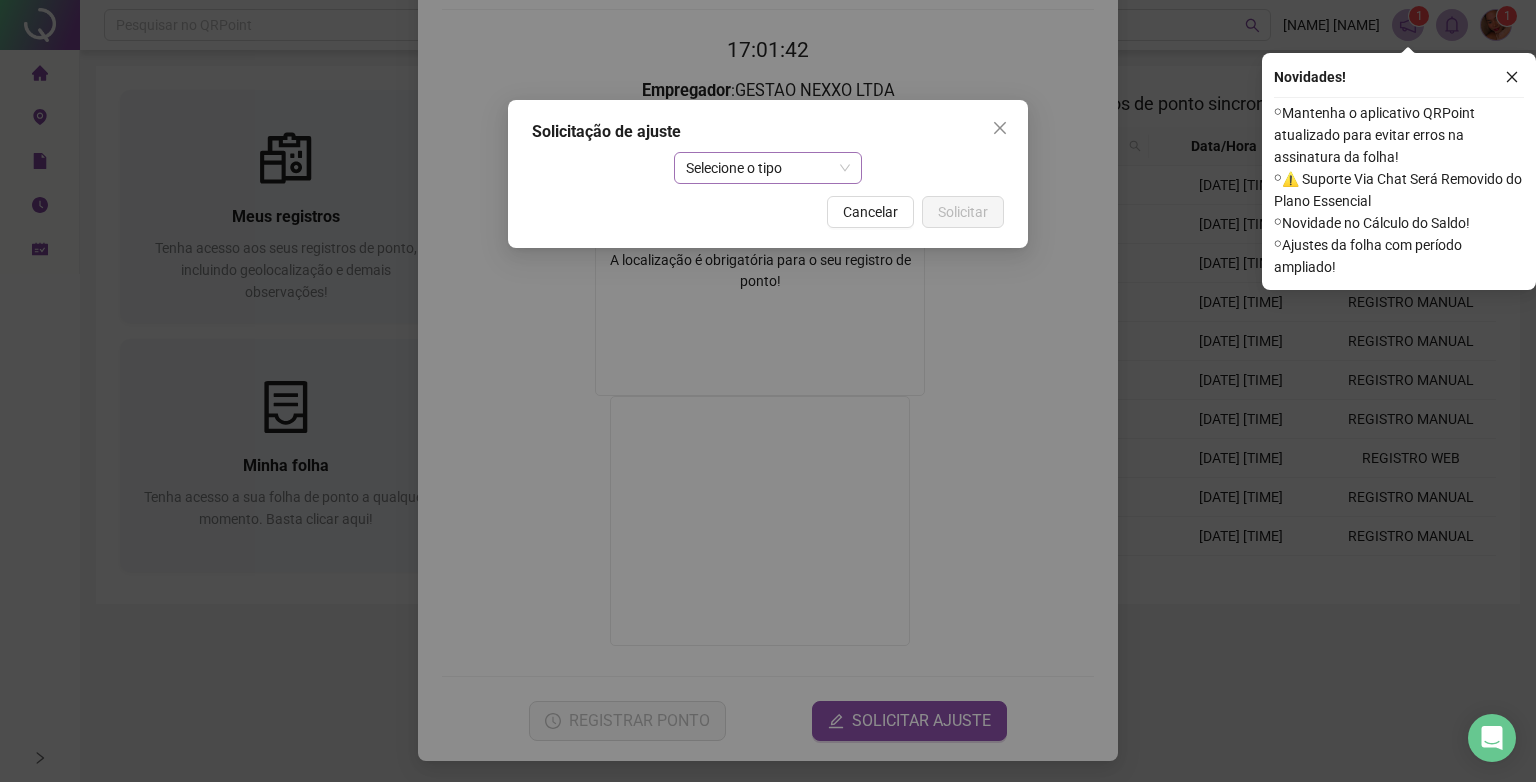 click on "Selecione o tipo" at bounding box center (768, 168) 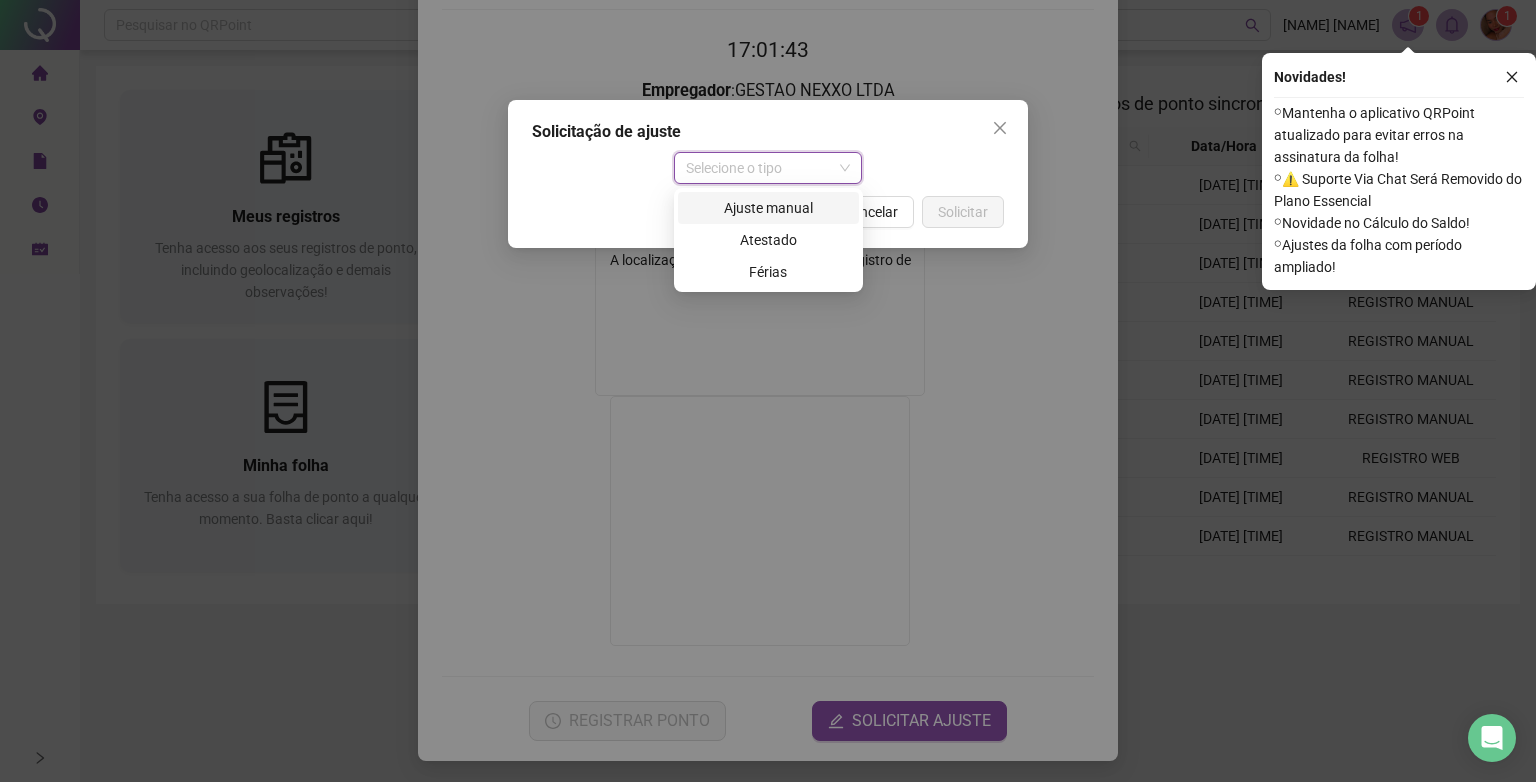 click on "Ajuste manual" at bounding box center [768, 208] 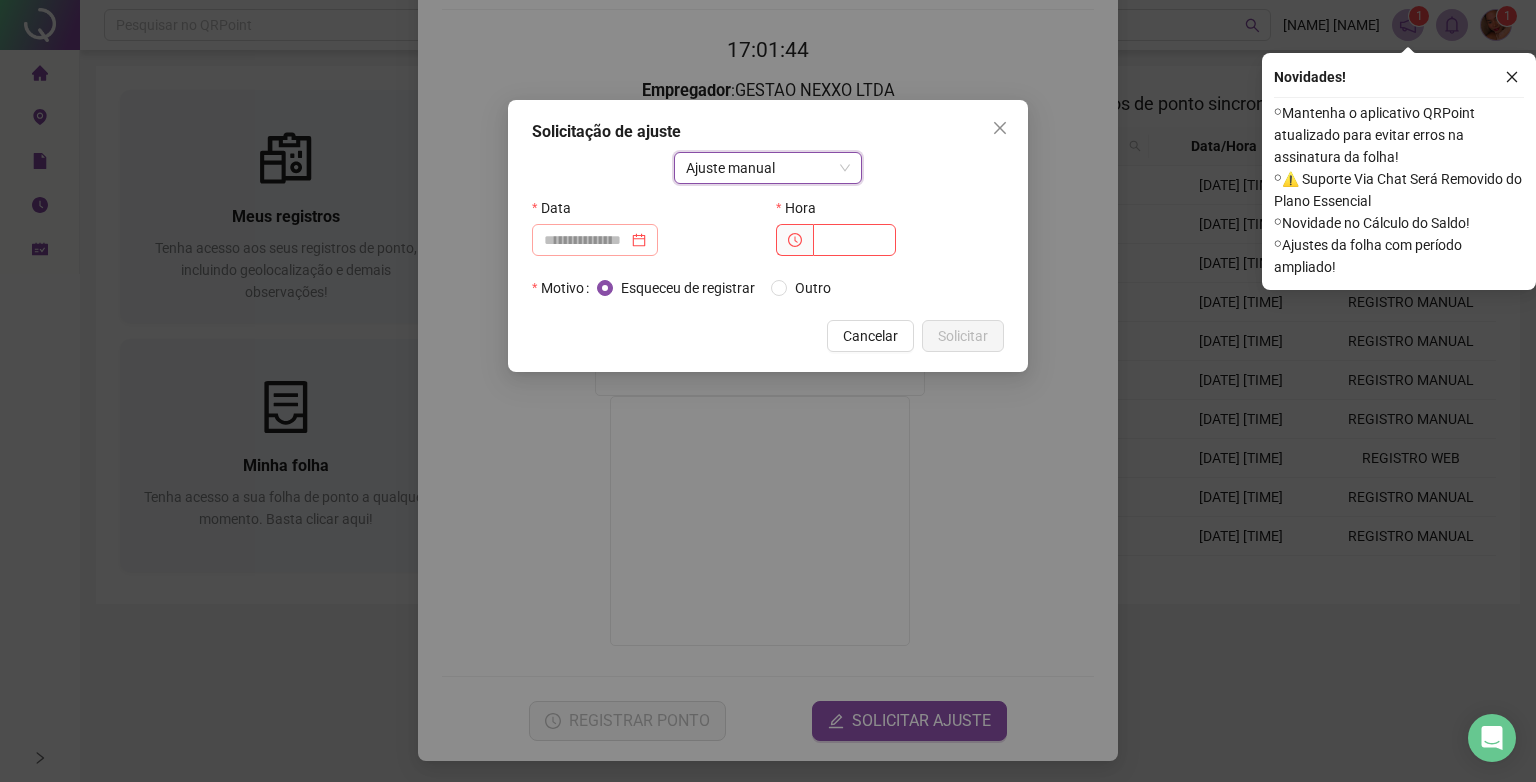 click at bounding box center (595, 240) 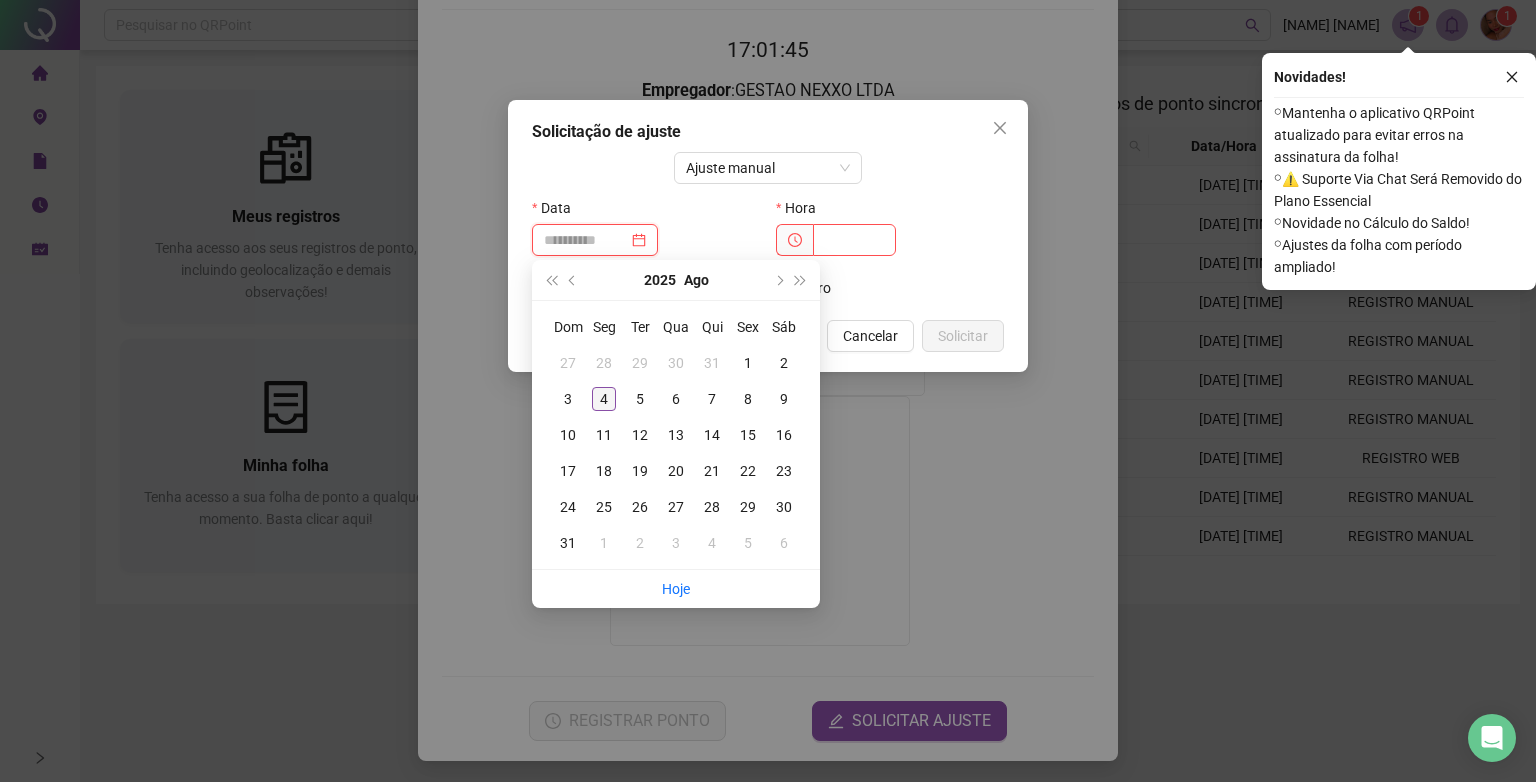 type on "**********" 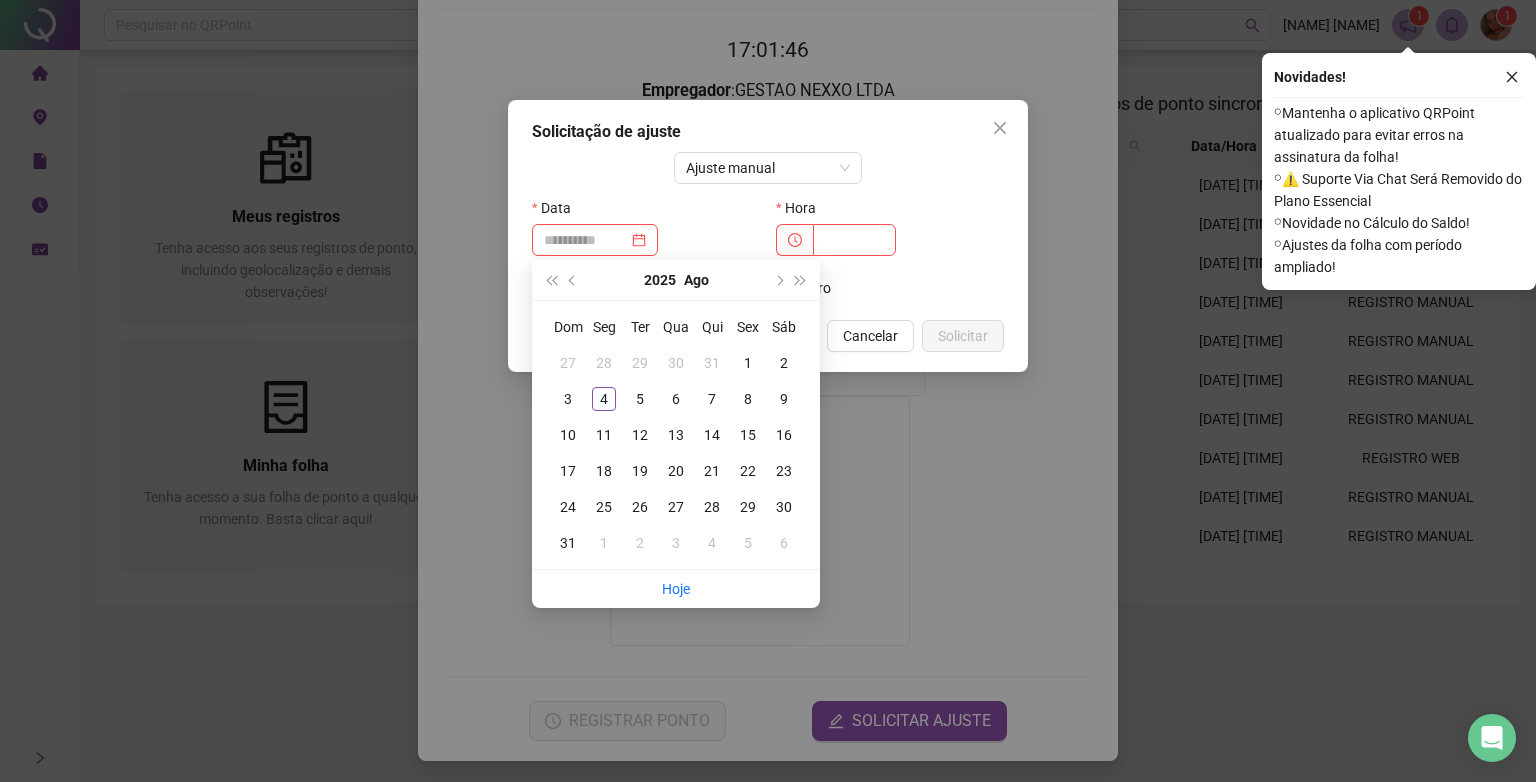 click on "4" at bounding box center (604, 399) 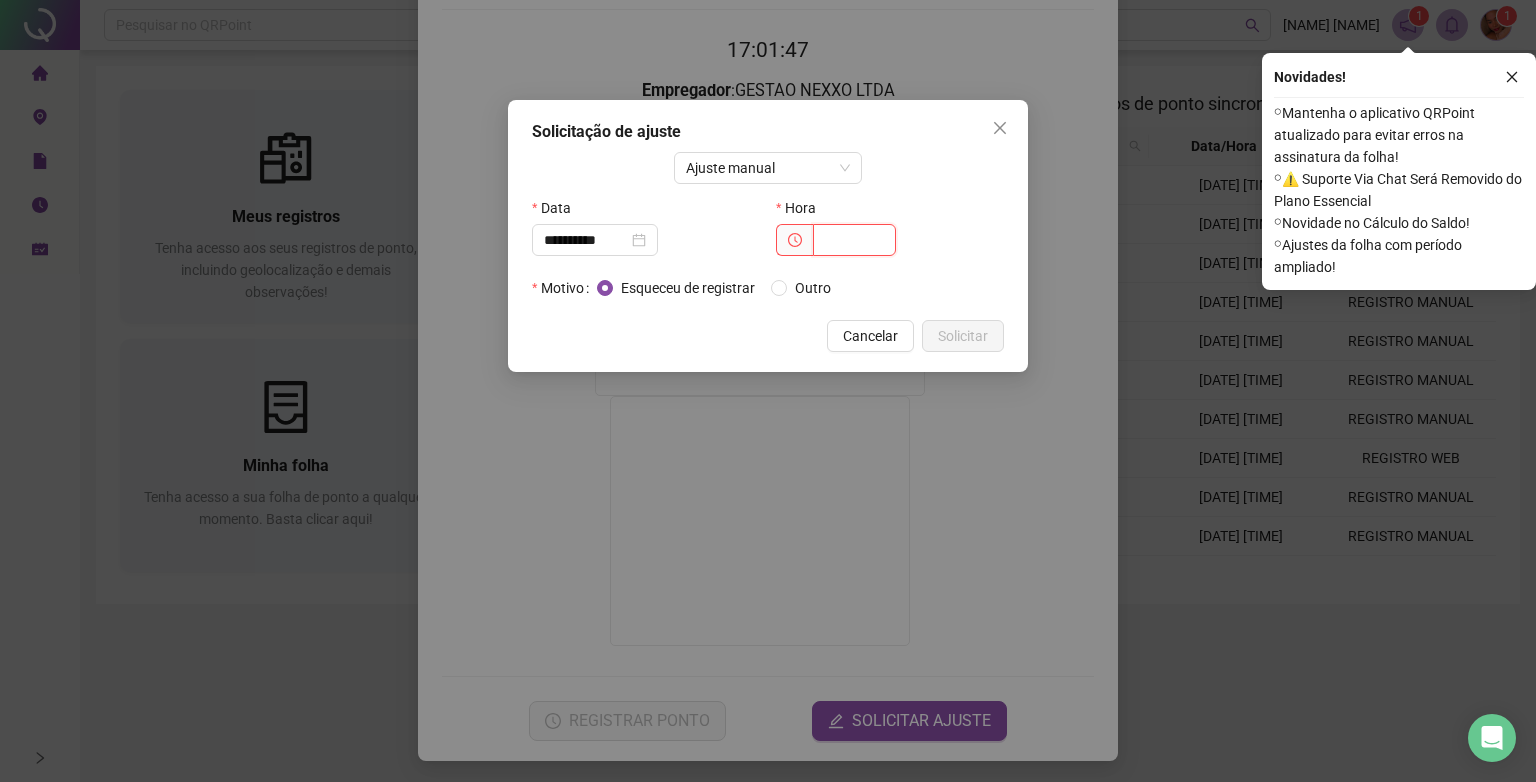 click at bounding box center (854, 240) 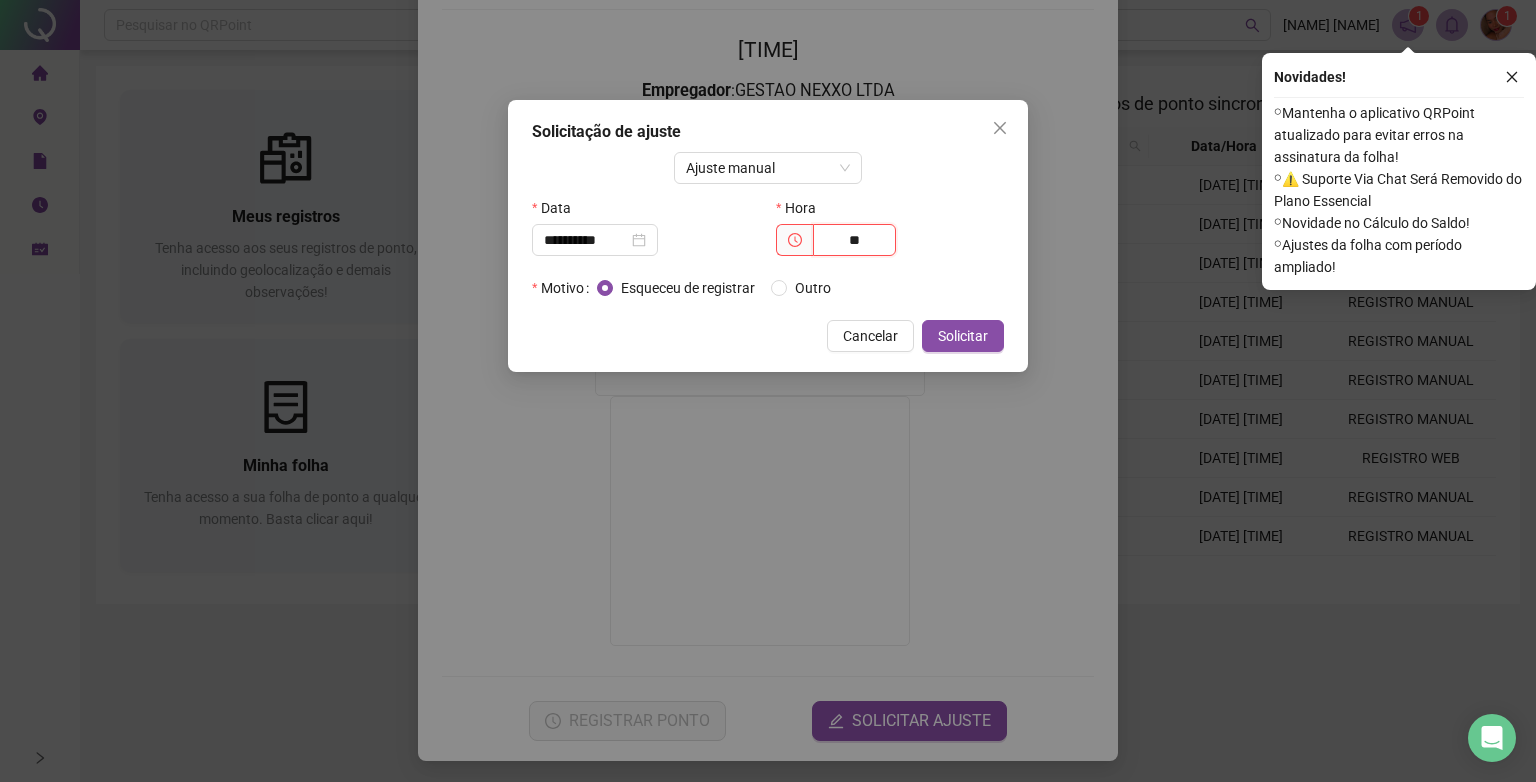 type on "*" 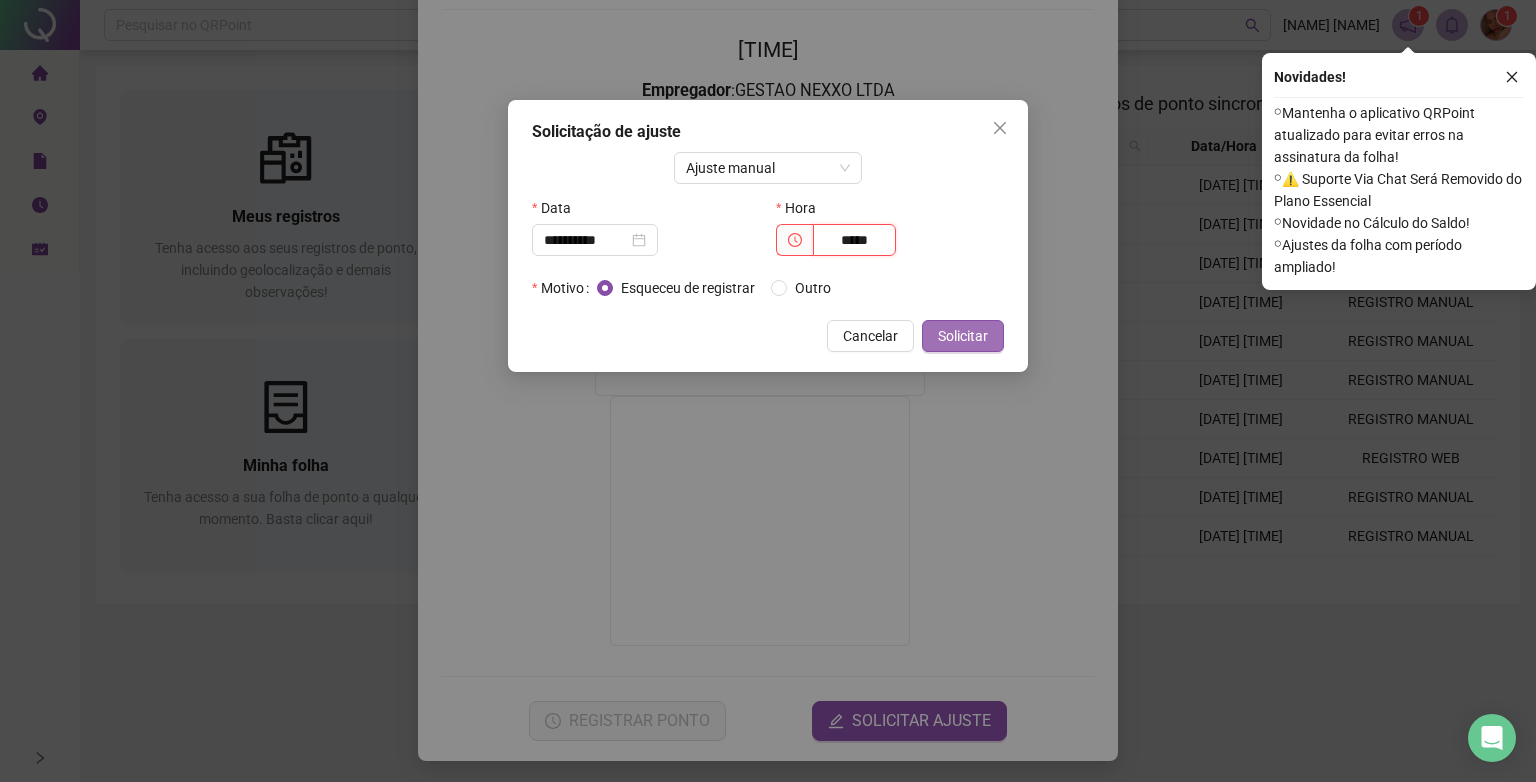 type on "*****" 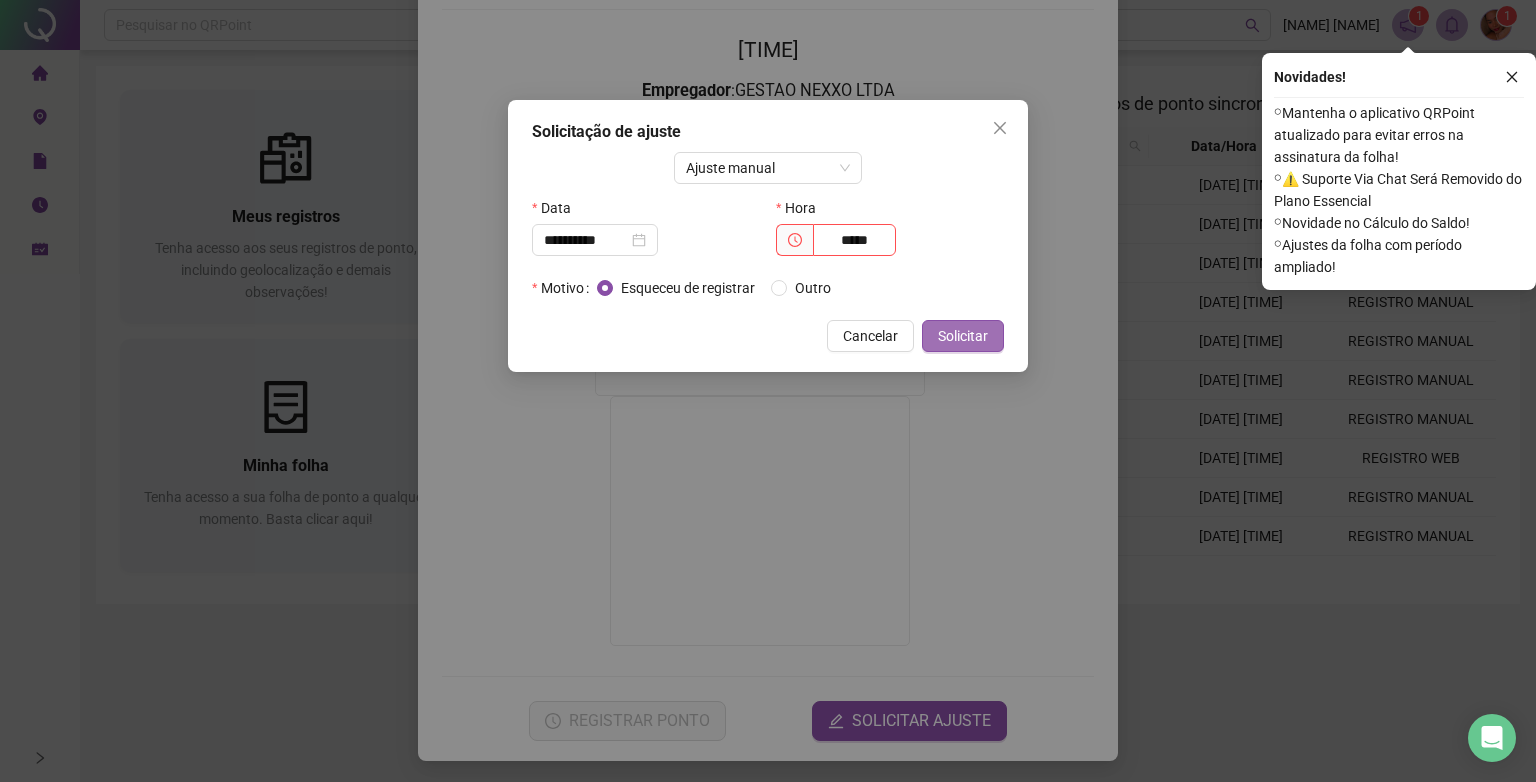 click on "Solicitar" at bounding box center [963, 336] 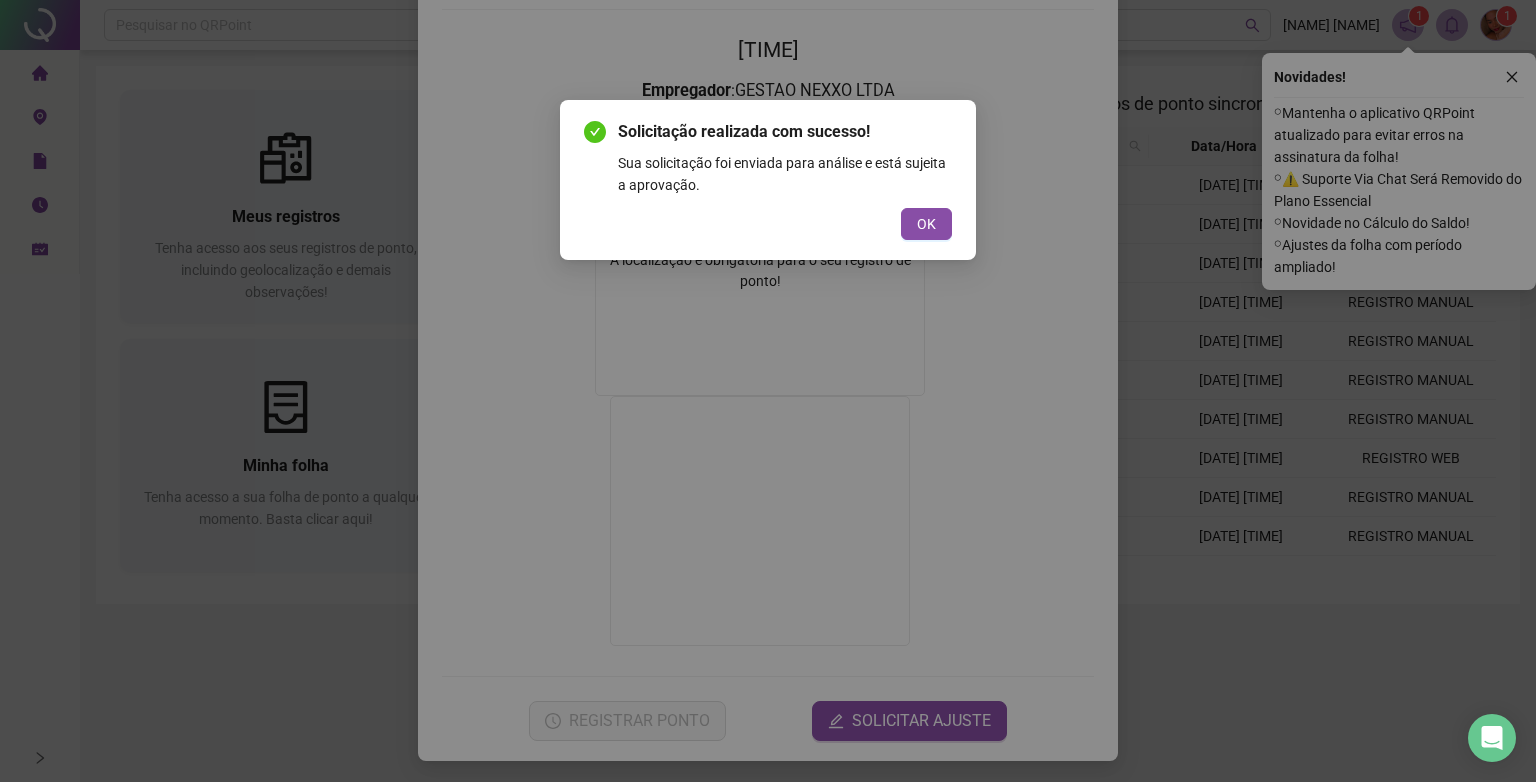 click on "OK" at bounding box center (926, 224) 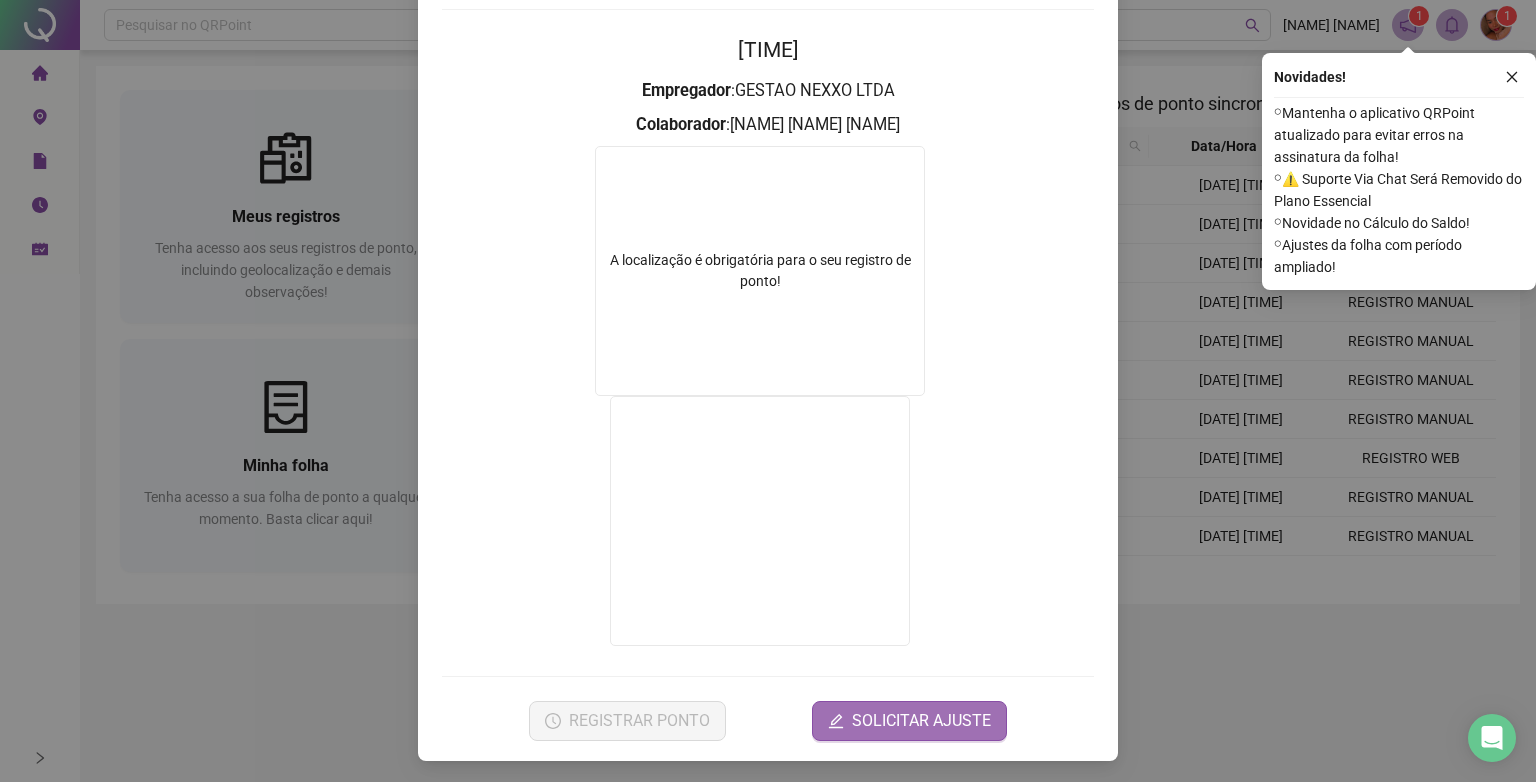 click on "SOLICITAR AJUSTE" at bounding box center [921, 721] 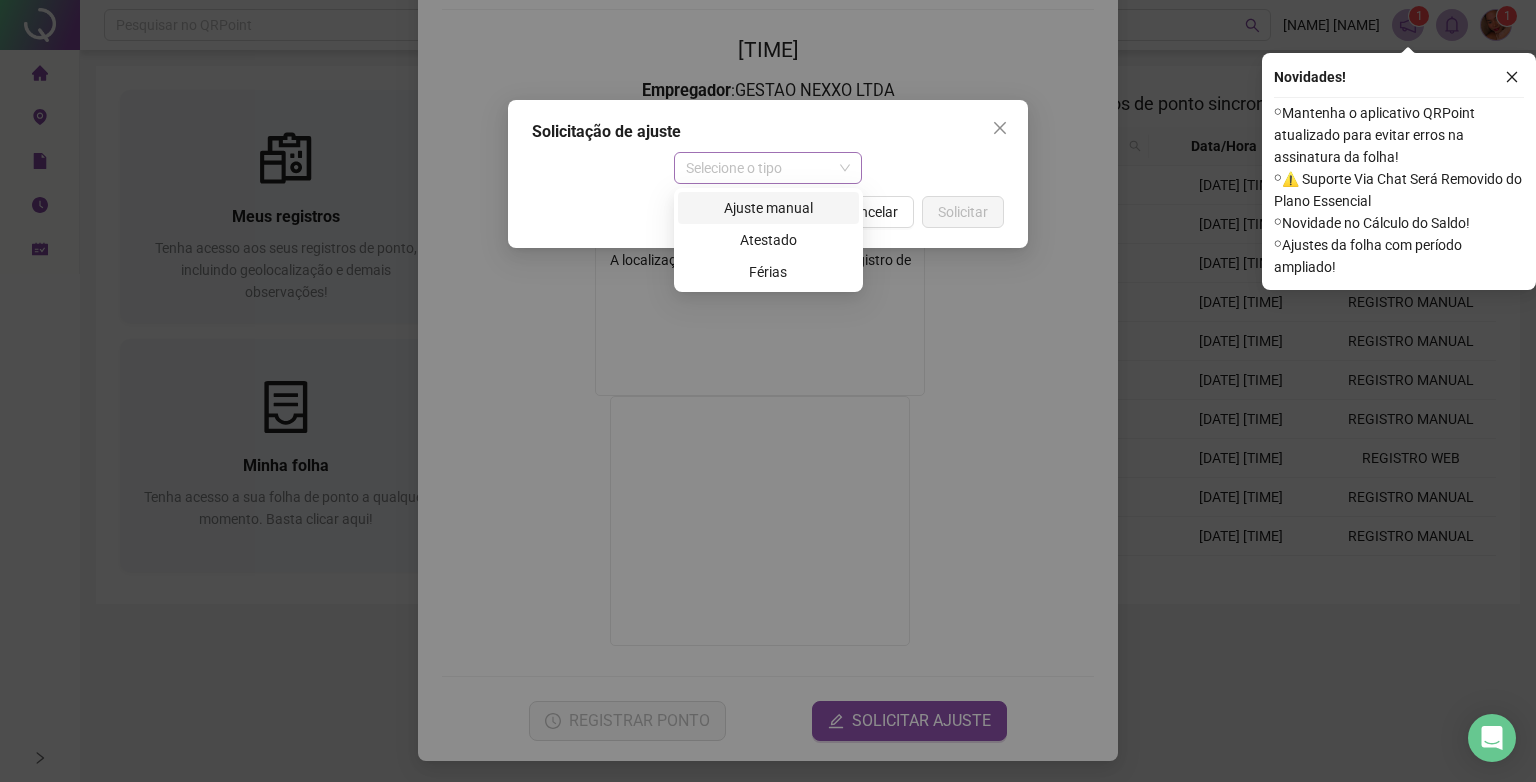 drag, startPoint x: 804, startPoint y: 159, endPoint x: 769, endPoint y: 183, distance: 42.43819 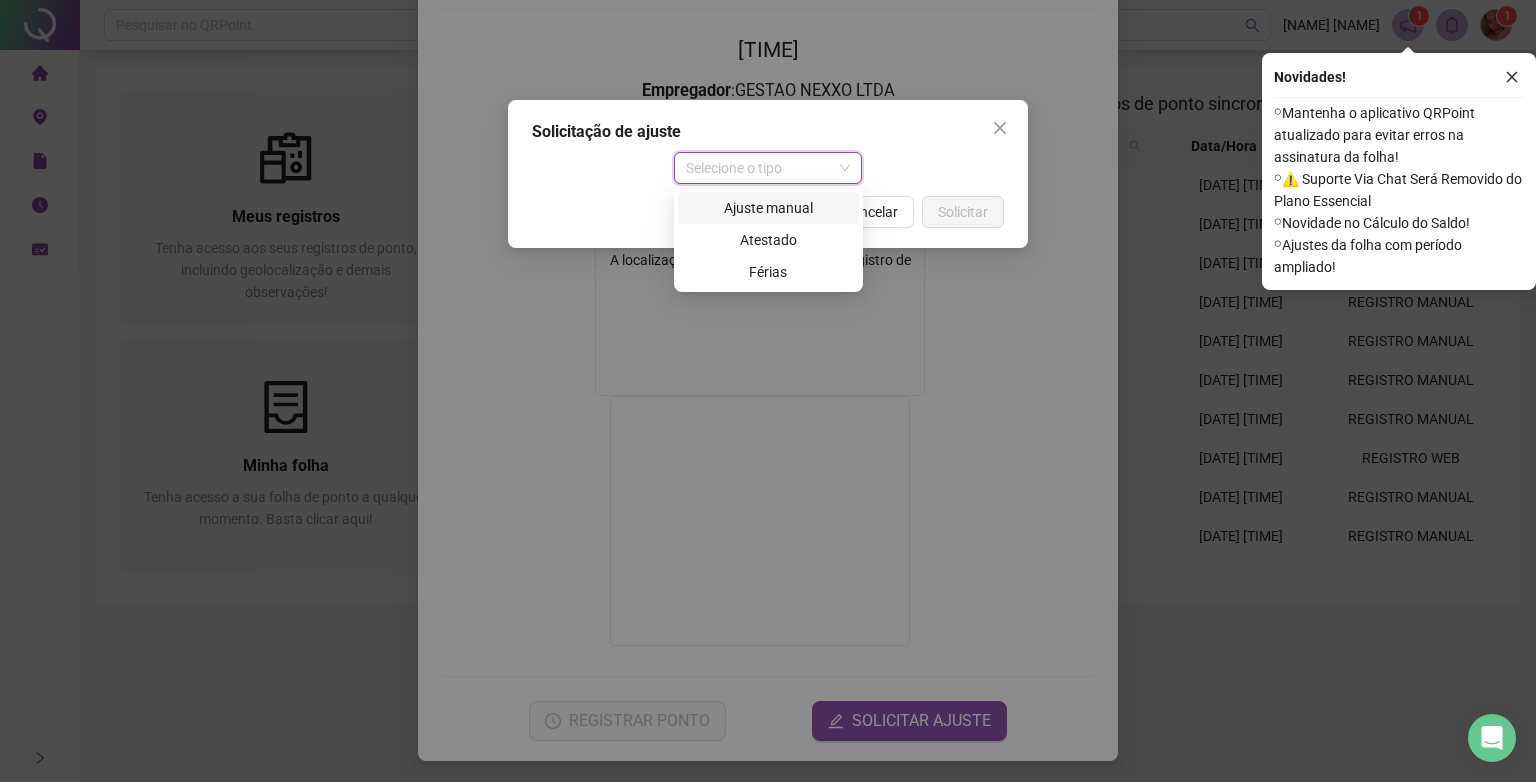 click on "Ajuste manual" at bounding box center (768, 208) 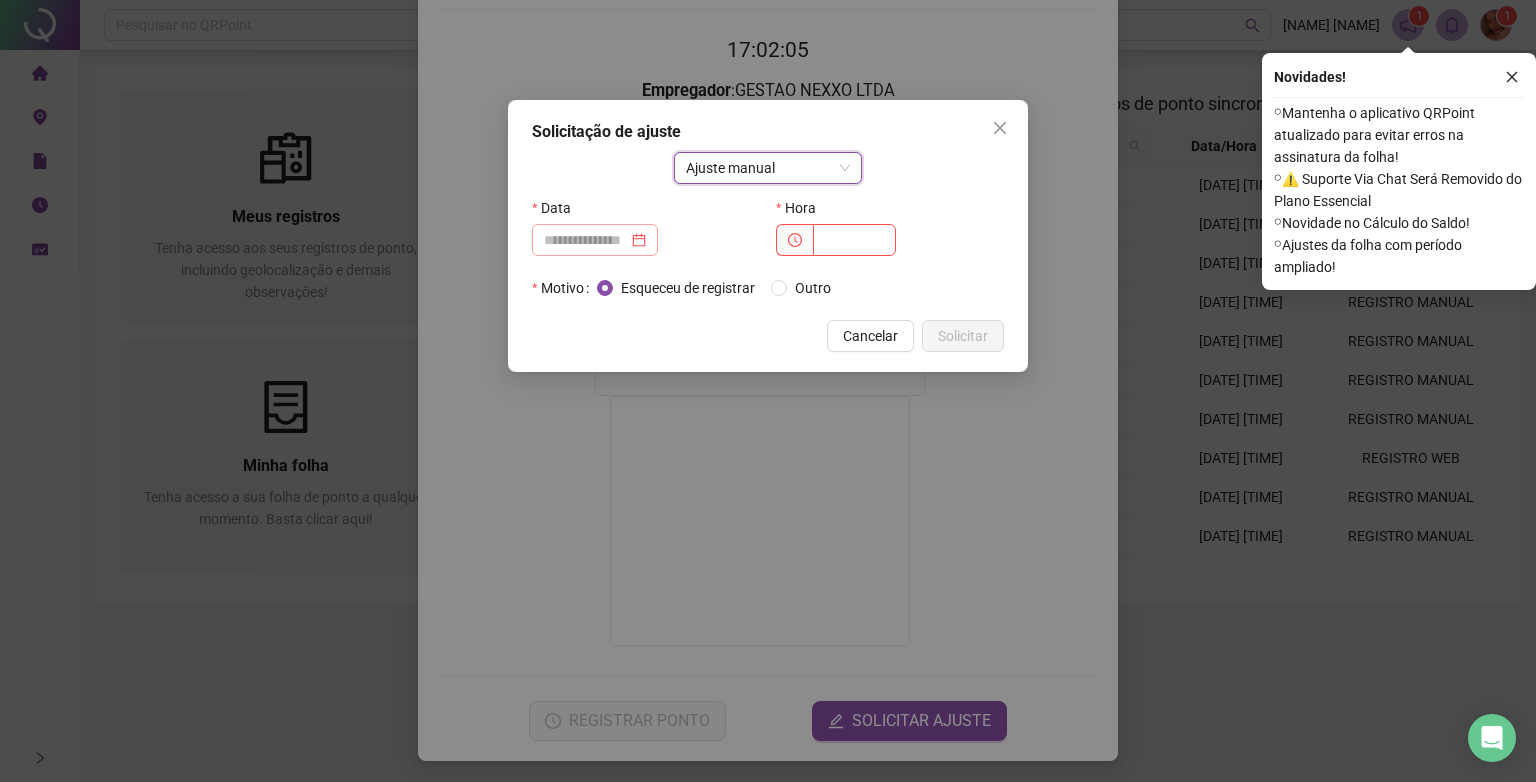 click at bounding box center (595, 240) 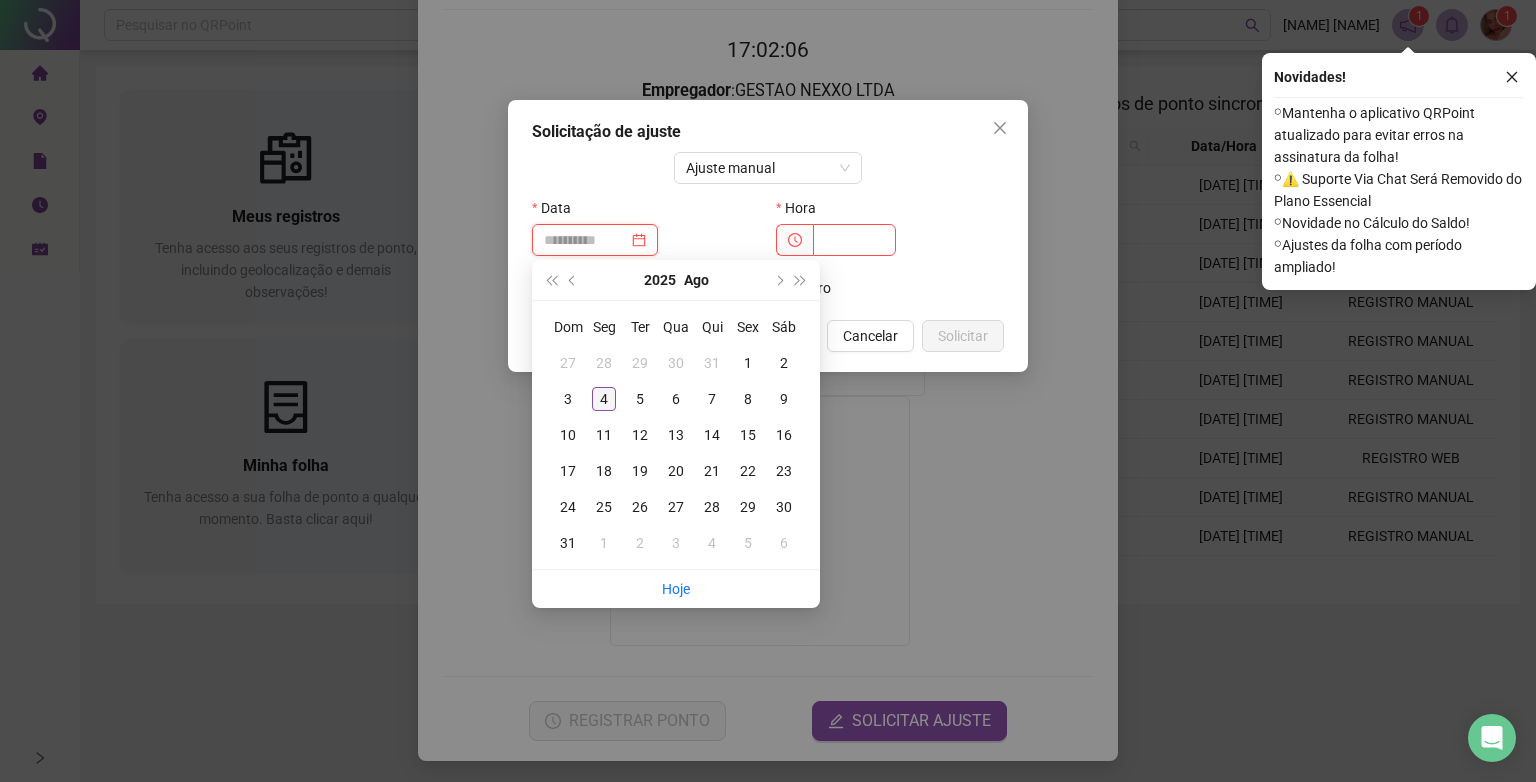 type on "**********" 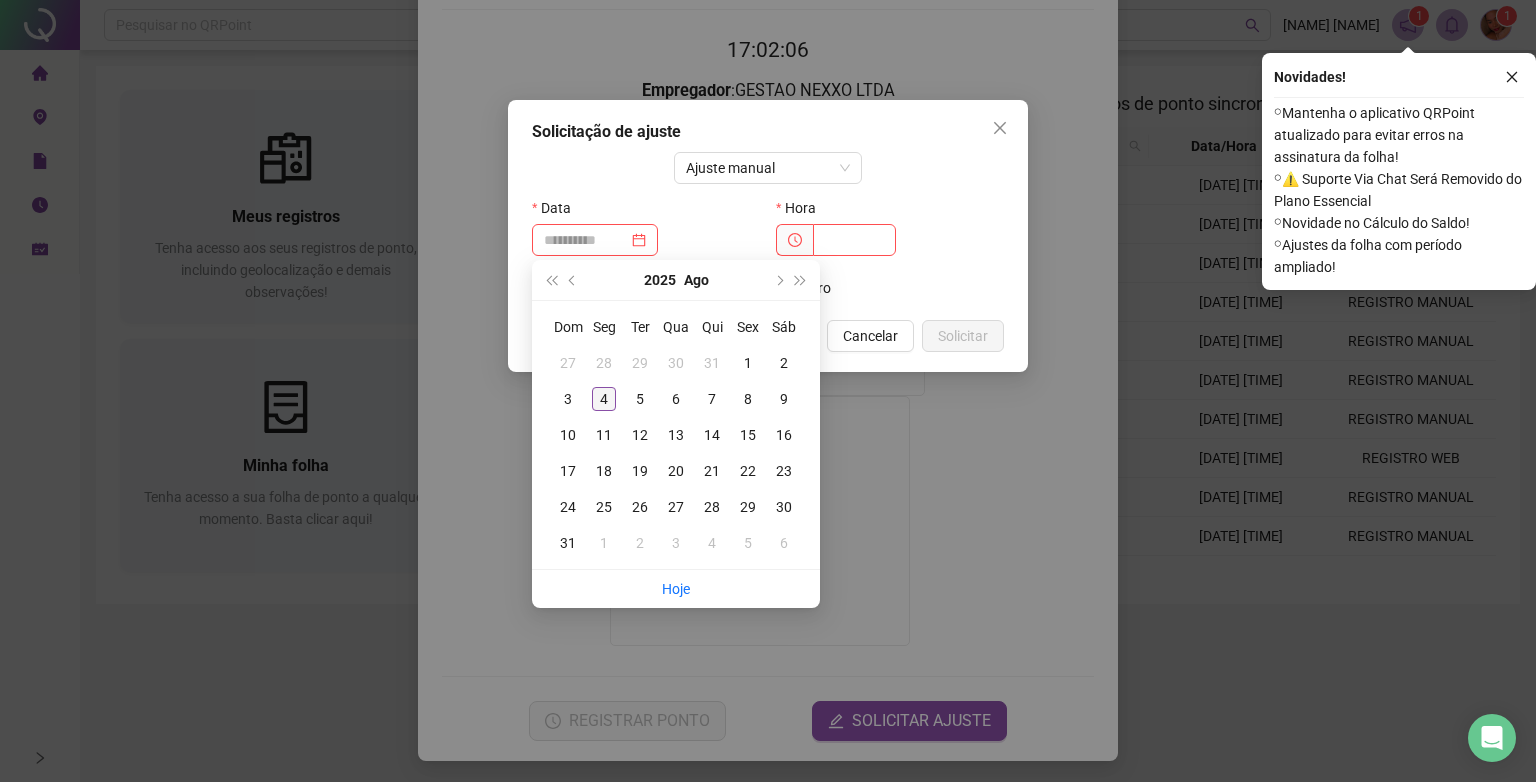 click on "4" at bounding box center [604, 399] 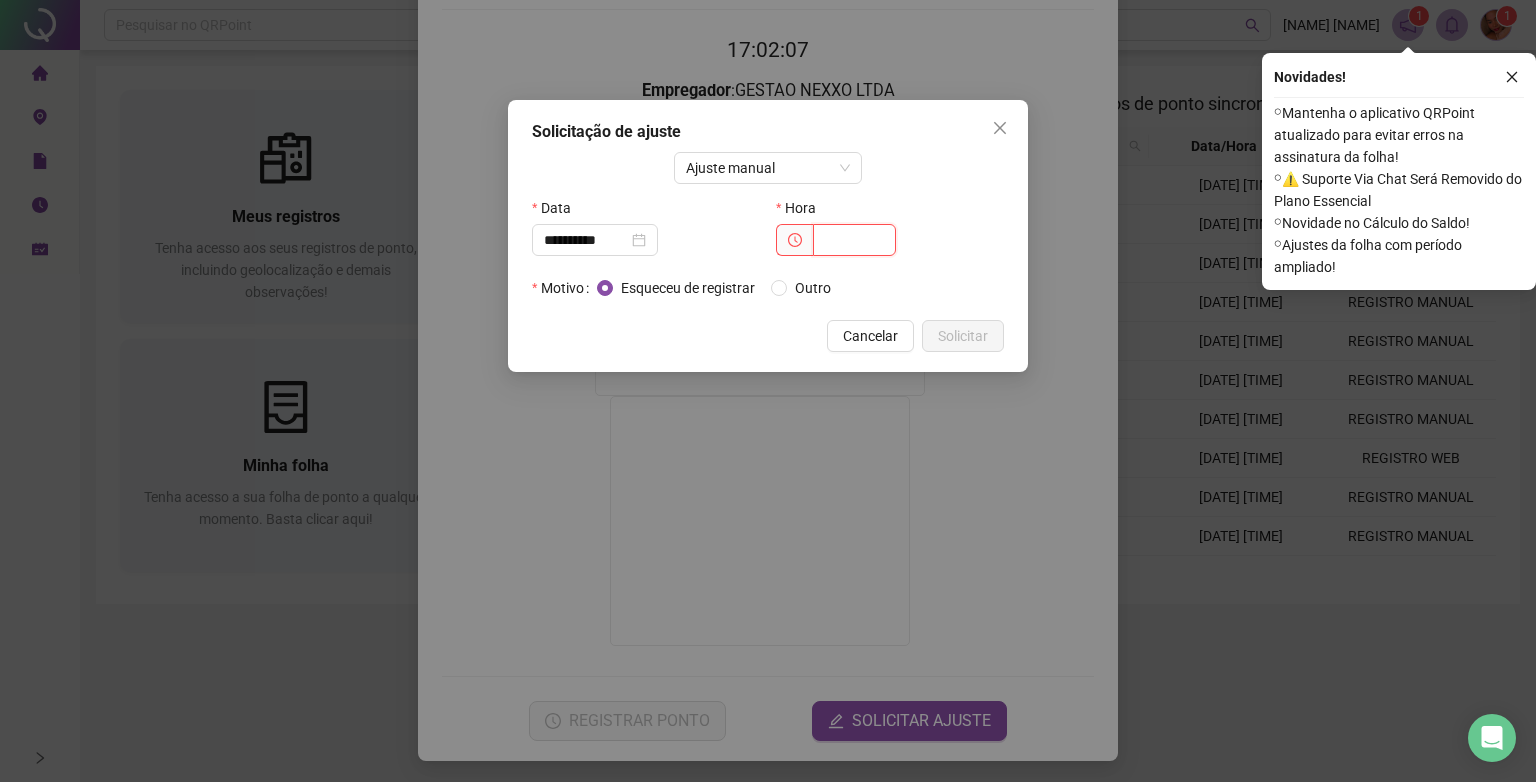 click at bounding box center (854, 240) 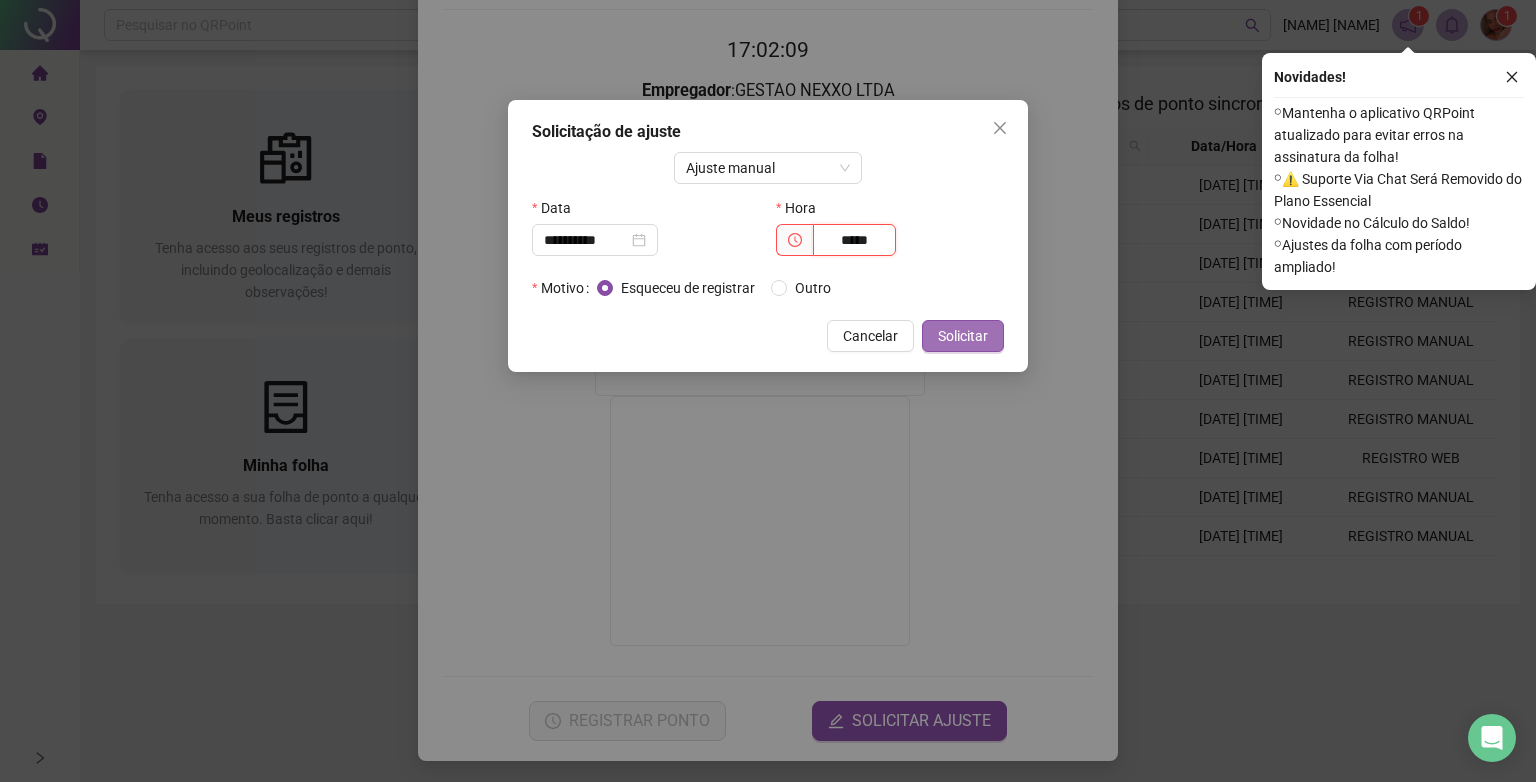 type on "*****" 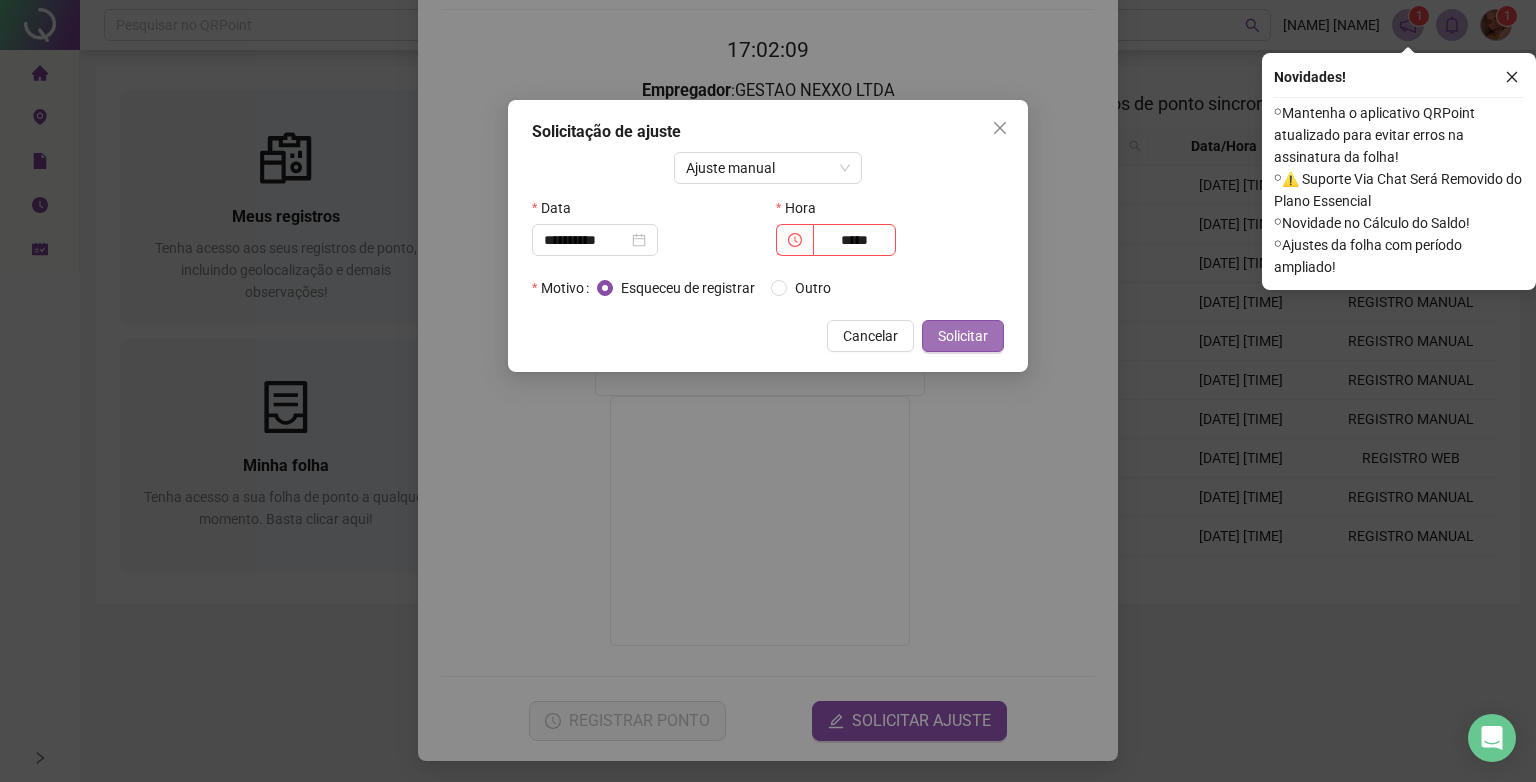 click on "Solicitar" at bounding box center [963, 336] 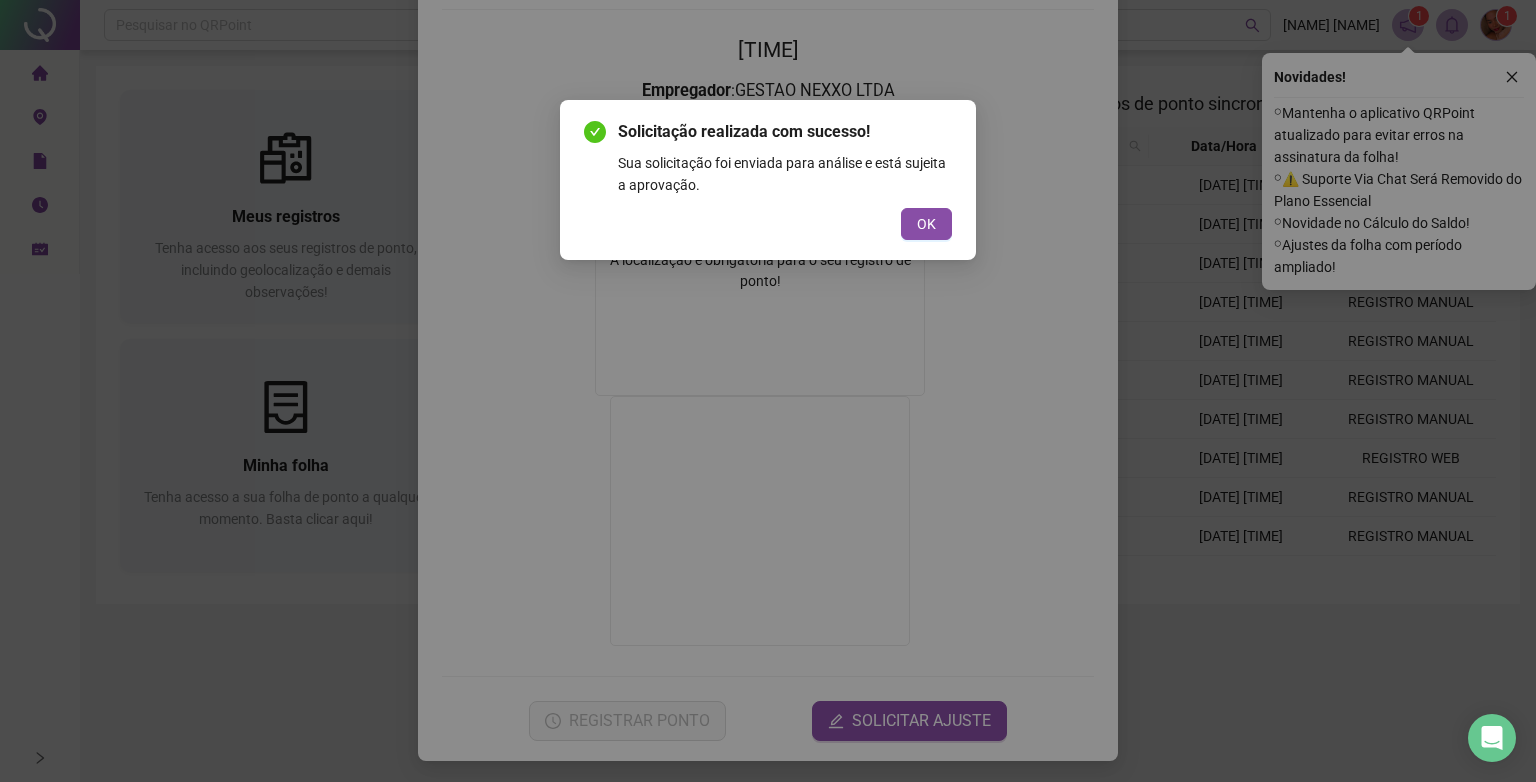 click on "OK" at bounding box center (926, 224) 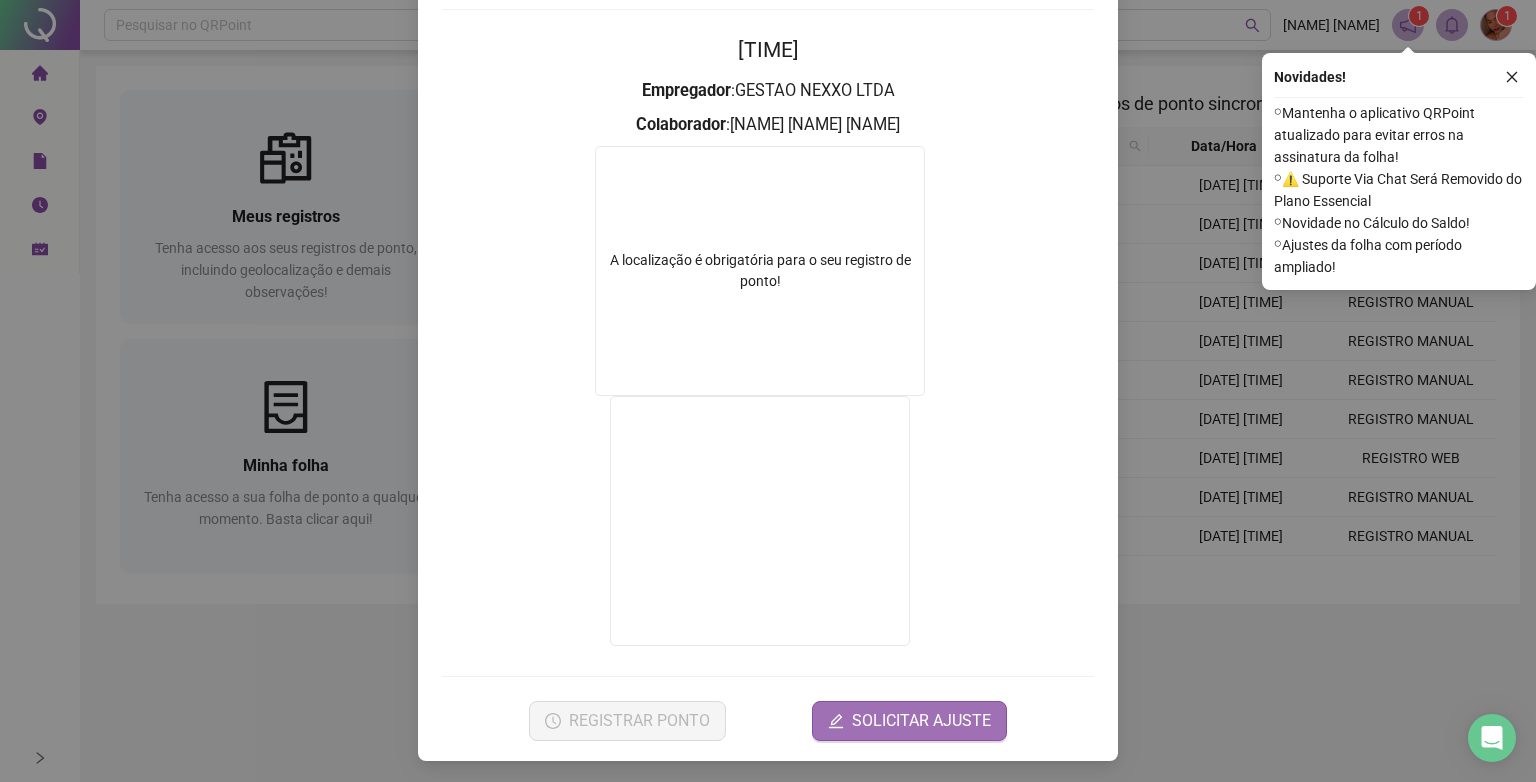 click on "SOLICITAR AJUSTE" at bounding box center (921, 721) 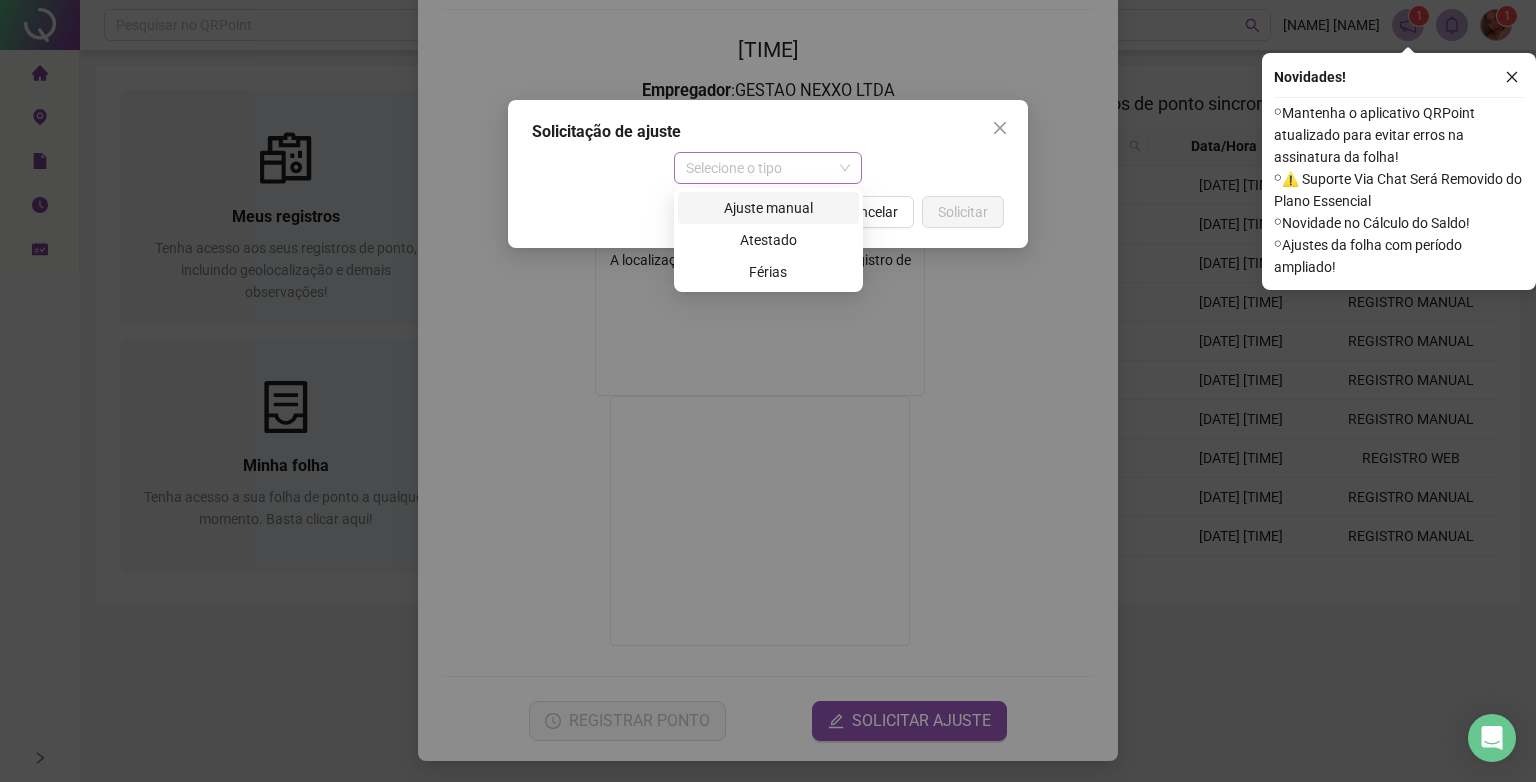 click on "Selecione o tipo" at bounding box center [768, 168] 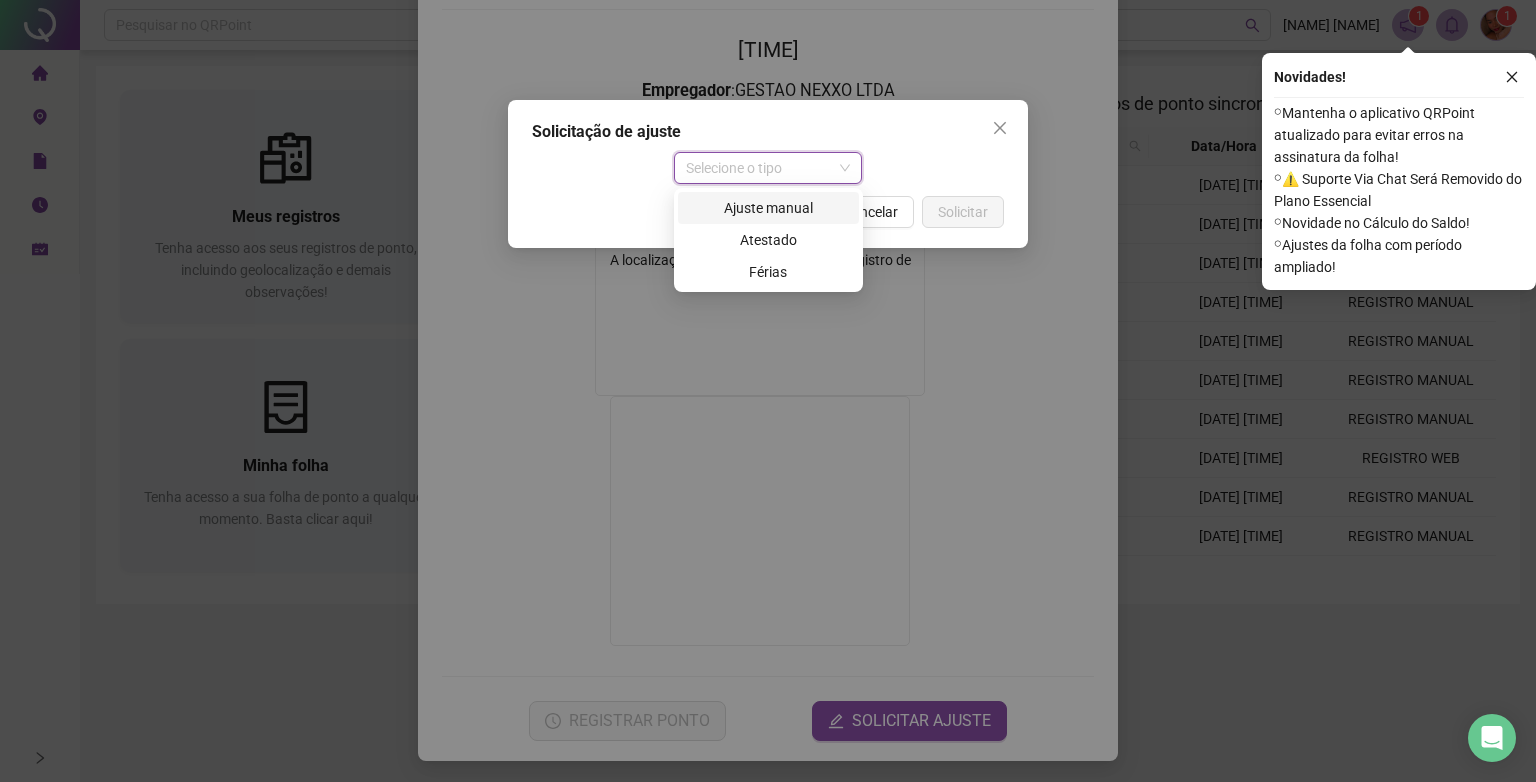 click on "Ajuste manual" at bounding box center [768, 208] 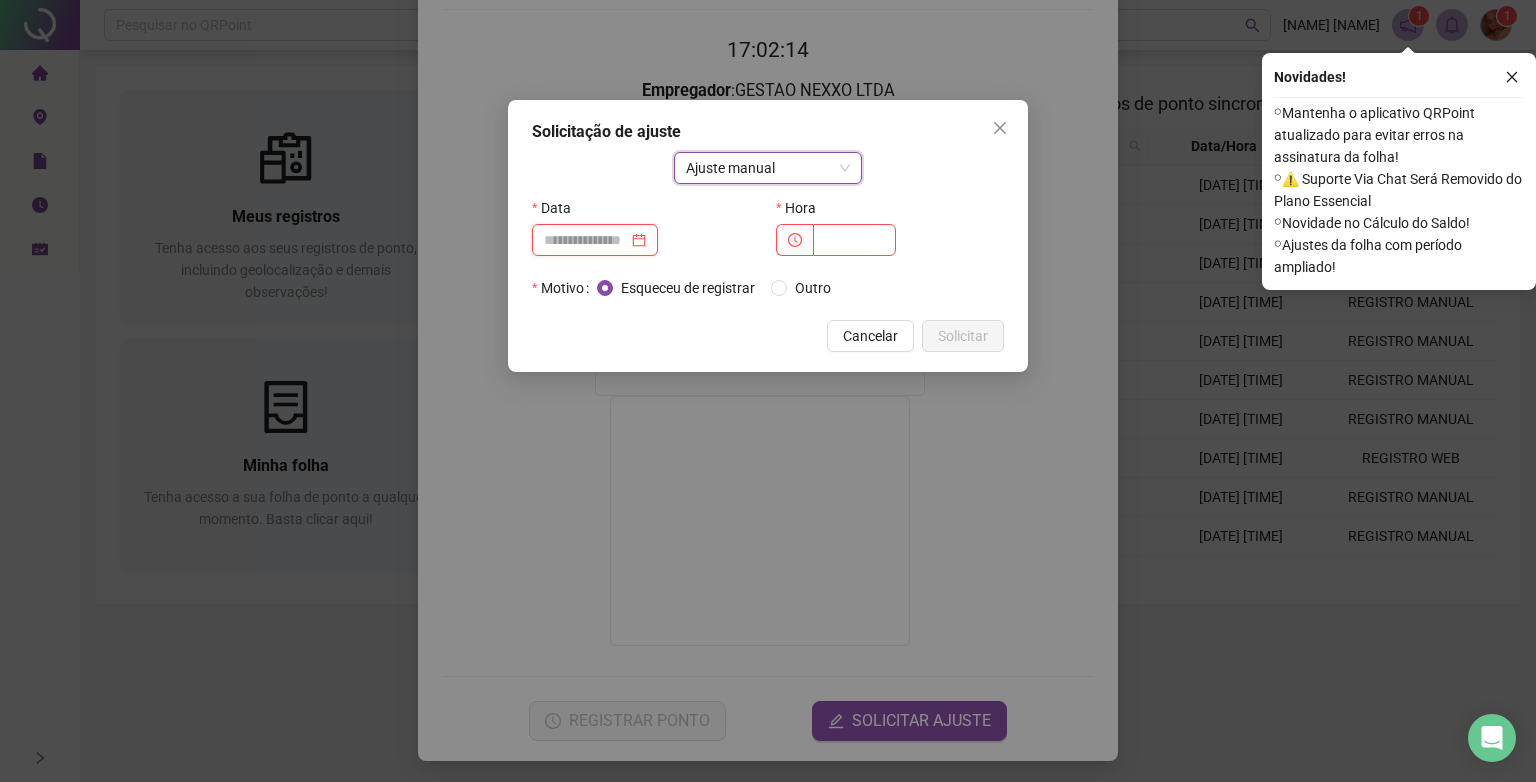 click at bounding box center (586, 240) 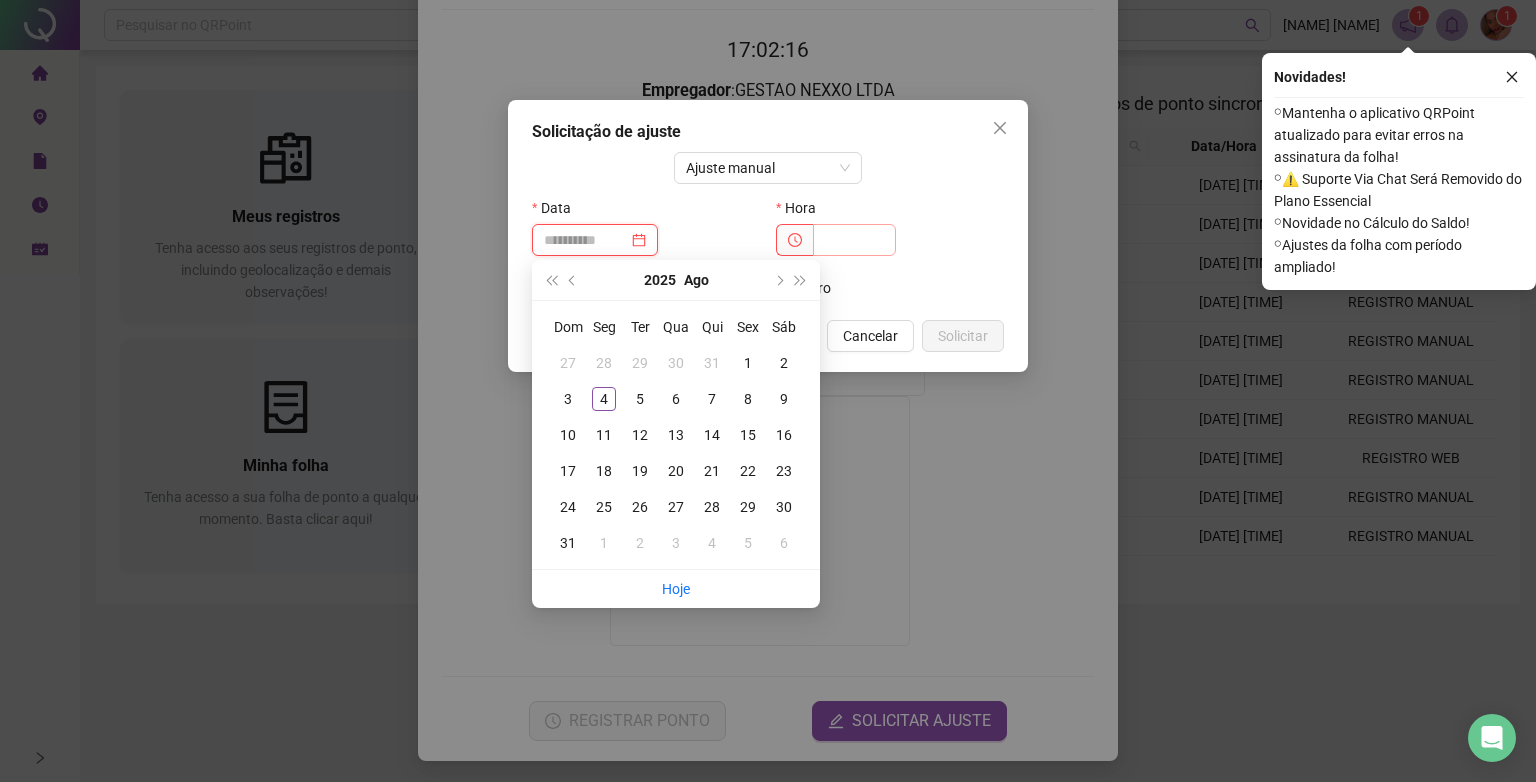 type on "**********" 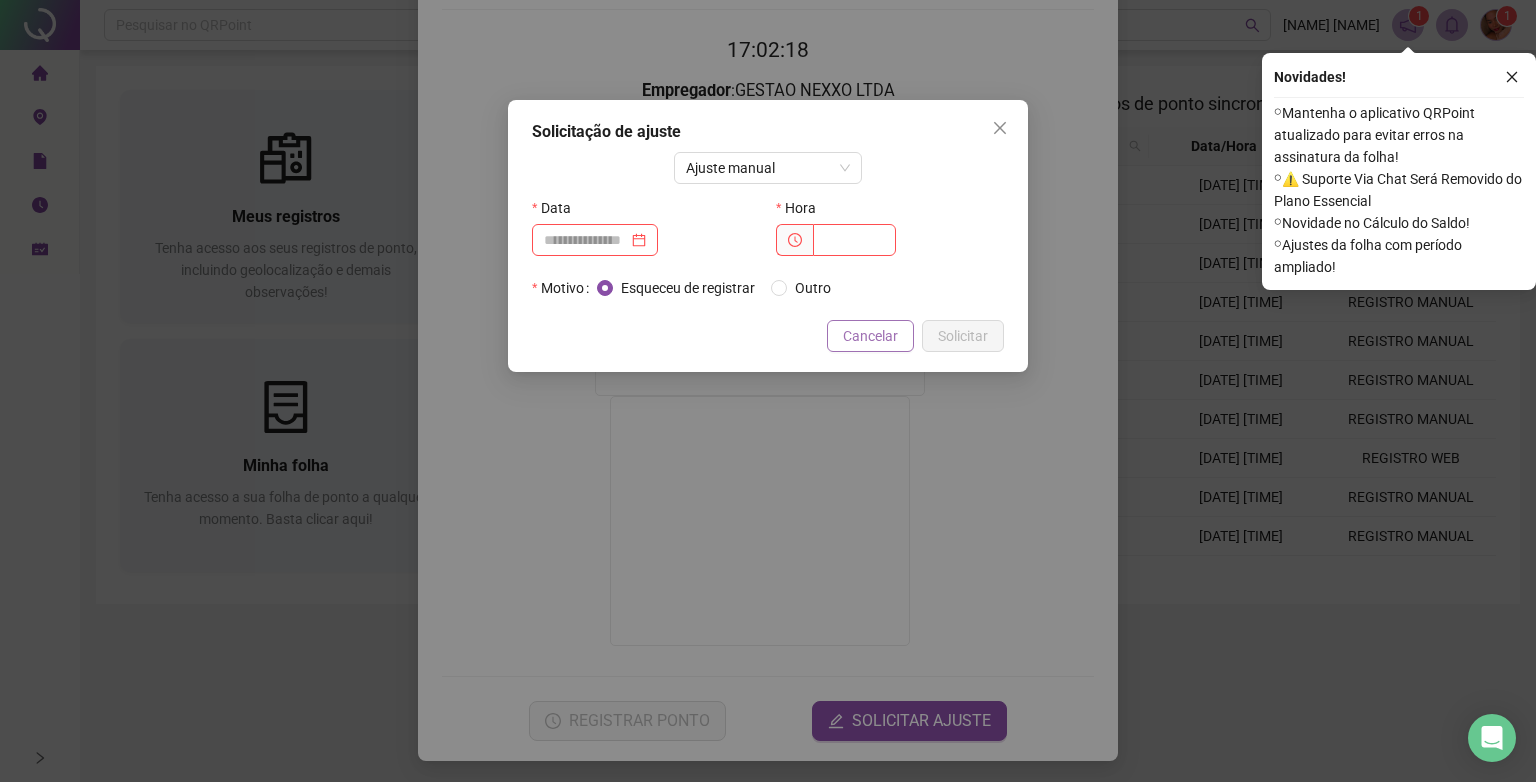 click on "Cancelar" at bounding box center [870, 336] 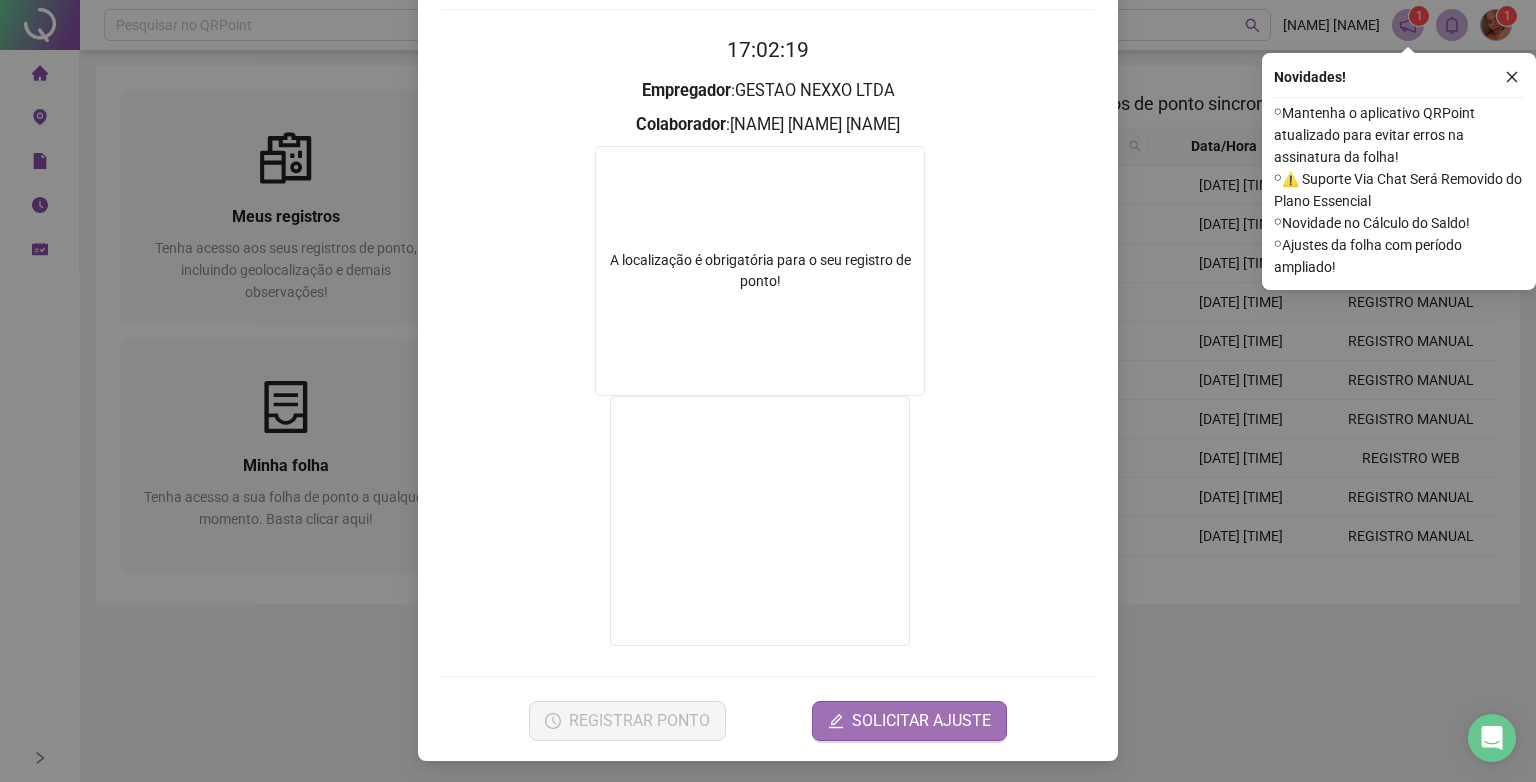 click on "SOLICITAR AJUSTE" at bounding box center (909, 721) 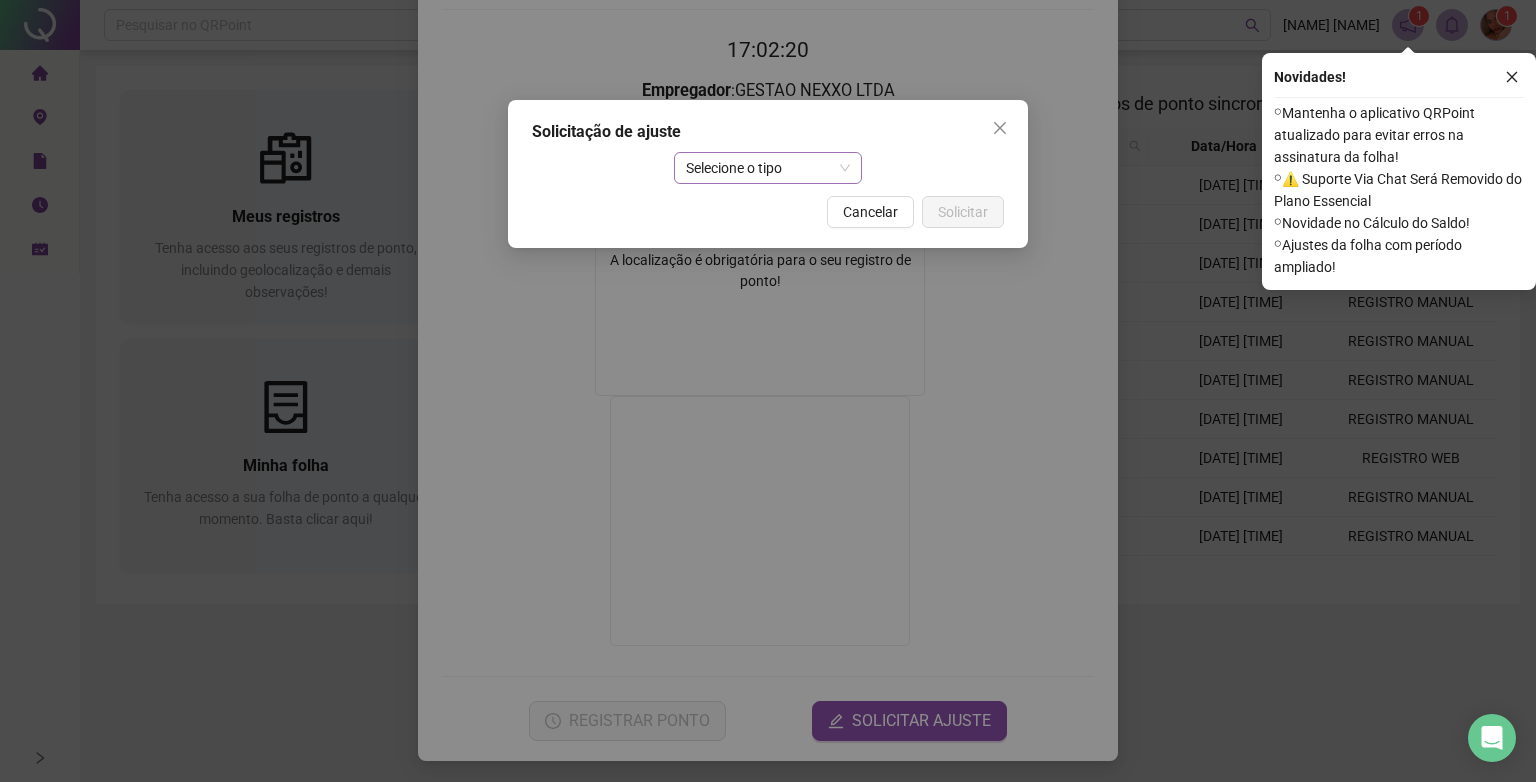 click on "Selecione o tipo" at bounding box center [768, 168] 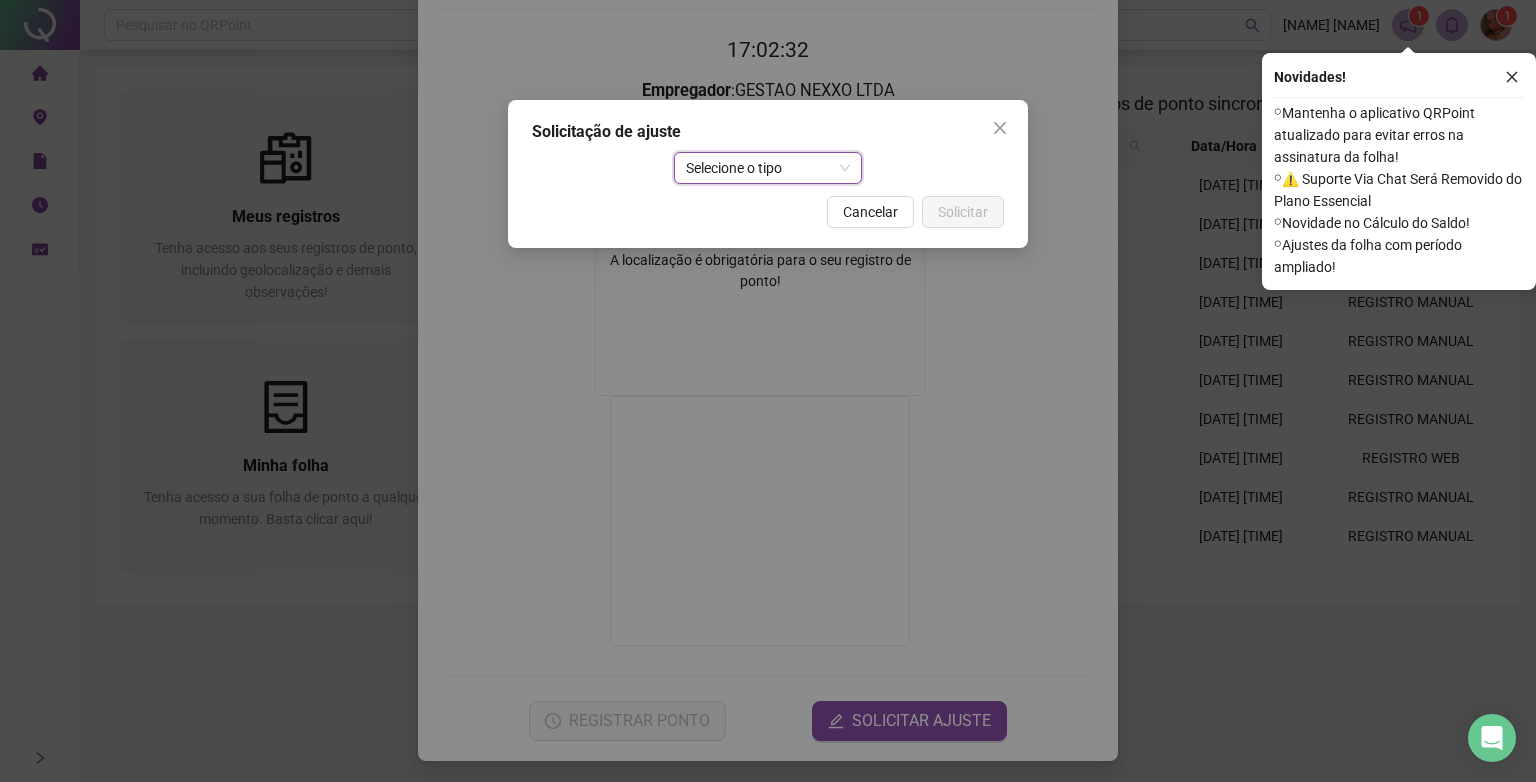 click on "Selecione o tipo" at bounding box center [768, 168] 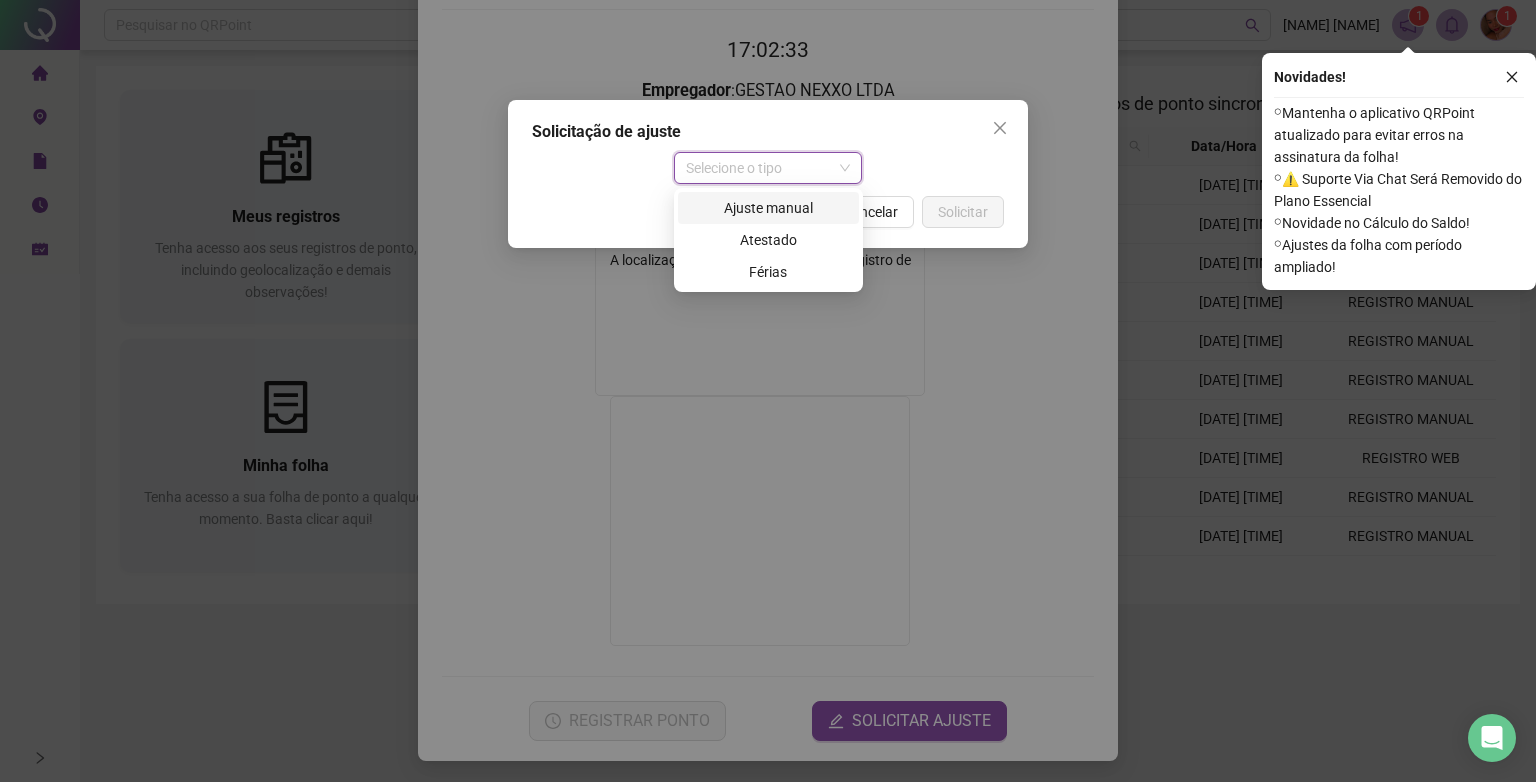 click on "Ajuste manual" at bounding box center [768, 208] 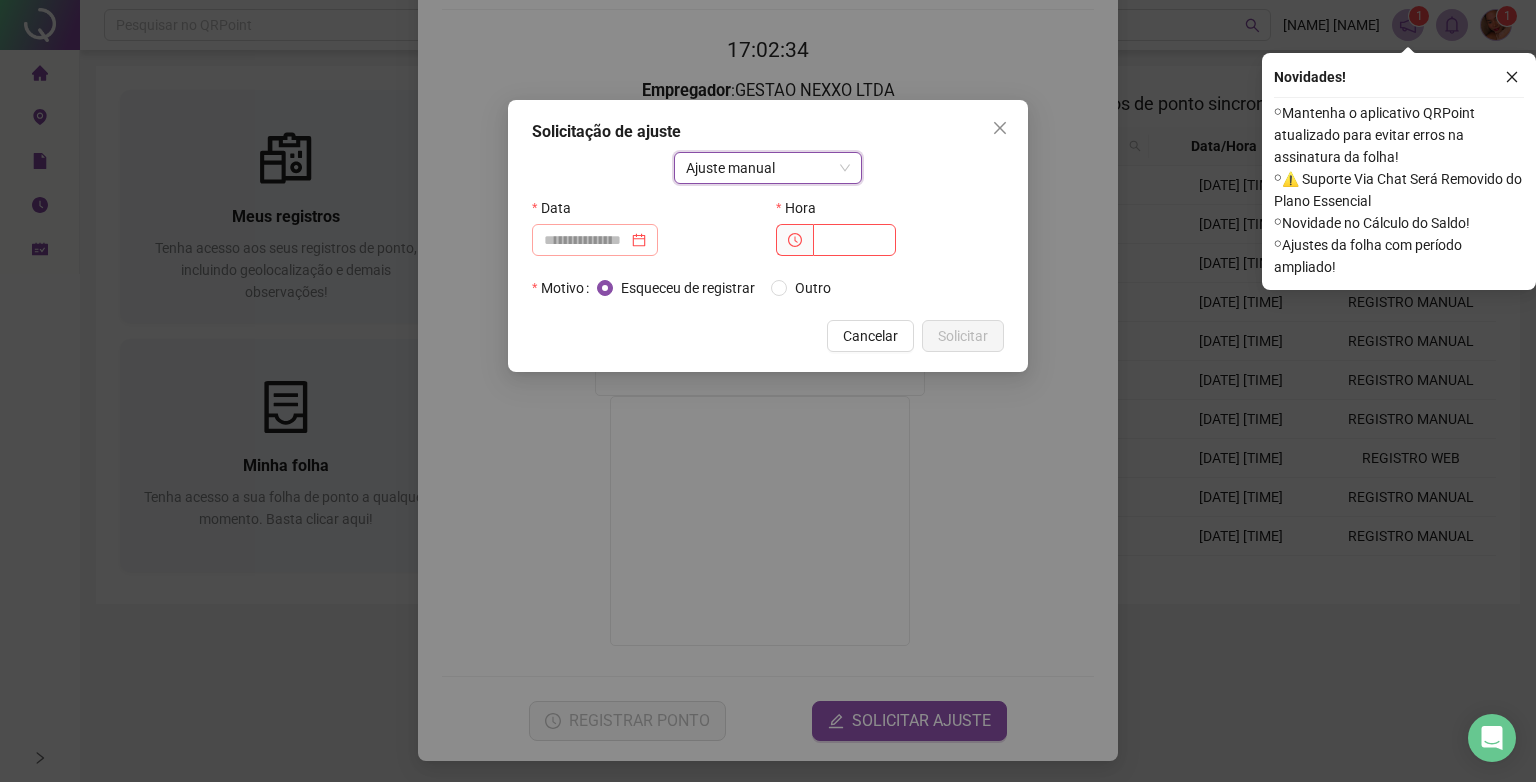 click at bounding box center (595, 240) 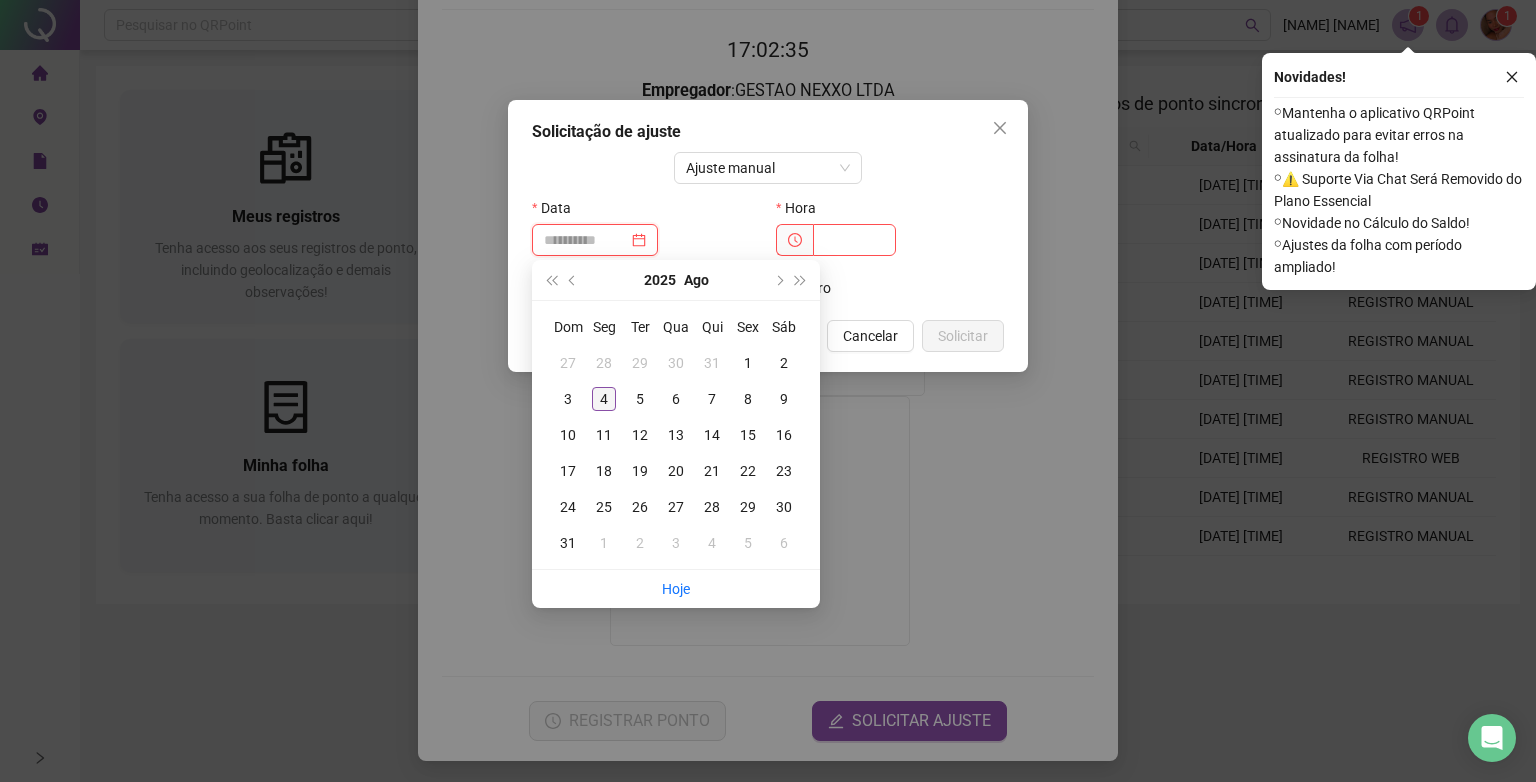 type on "**********" 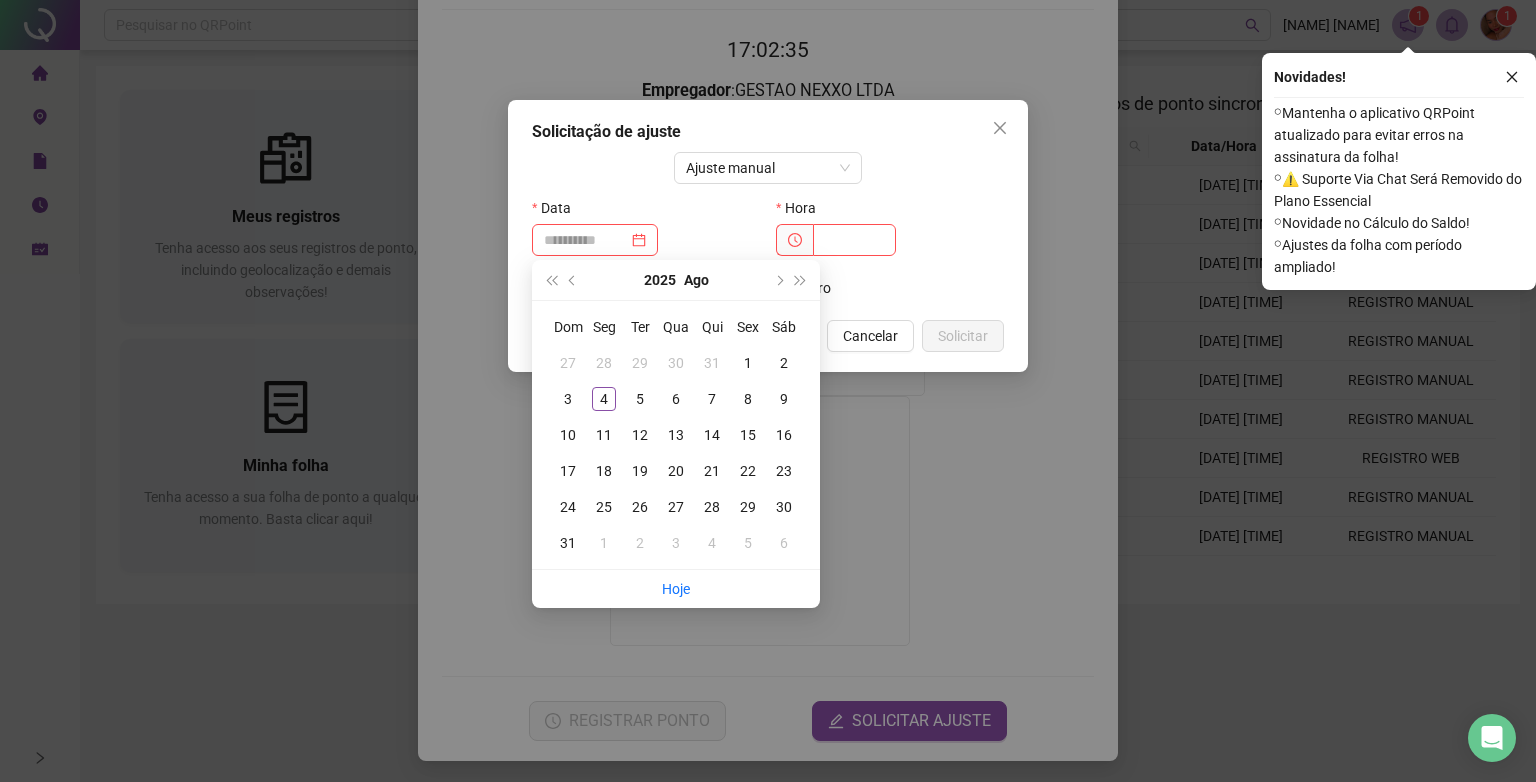 click on "4" at bounding box center (604, 399) 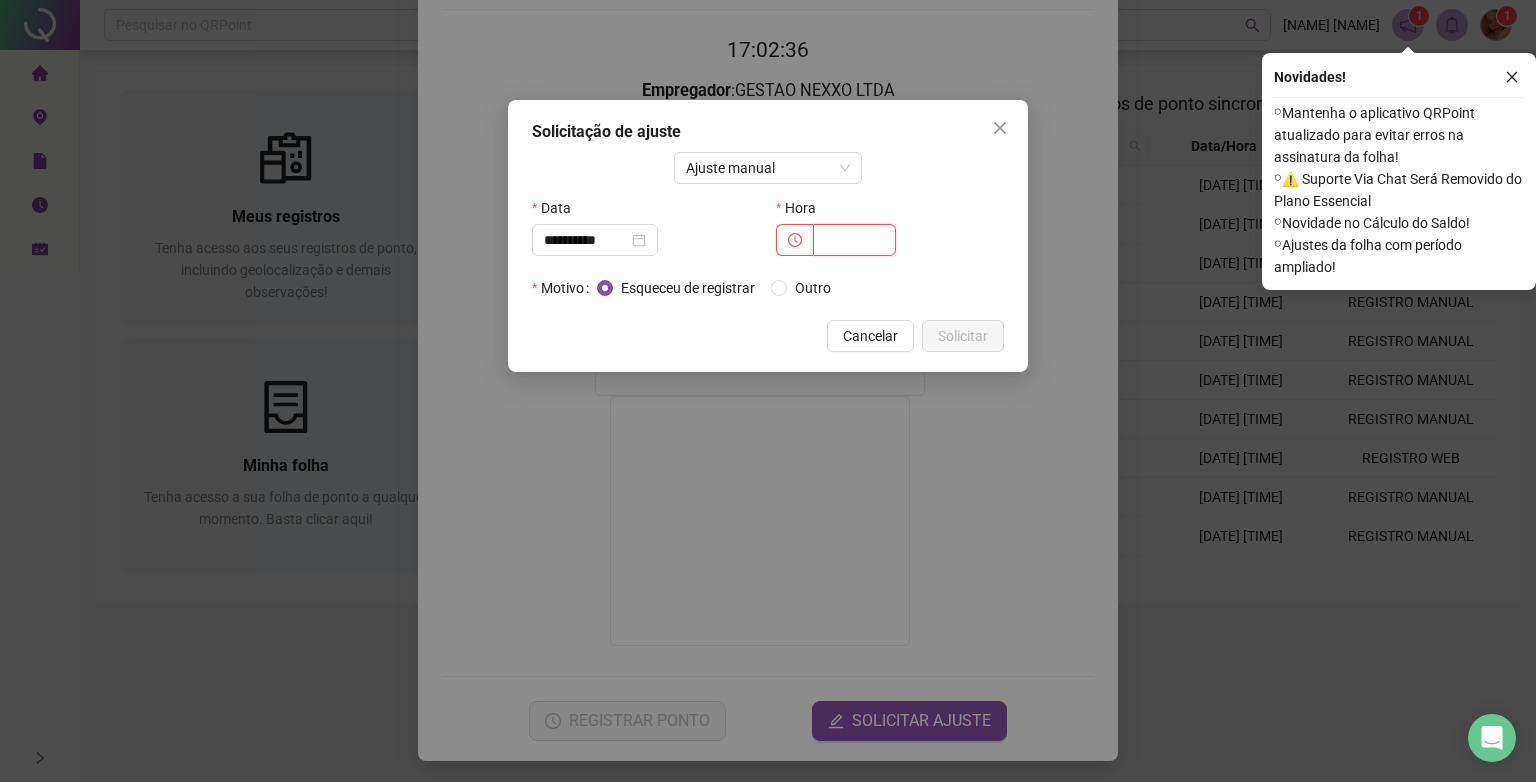 click at bounding box center [854, 240] 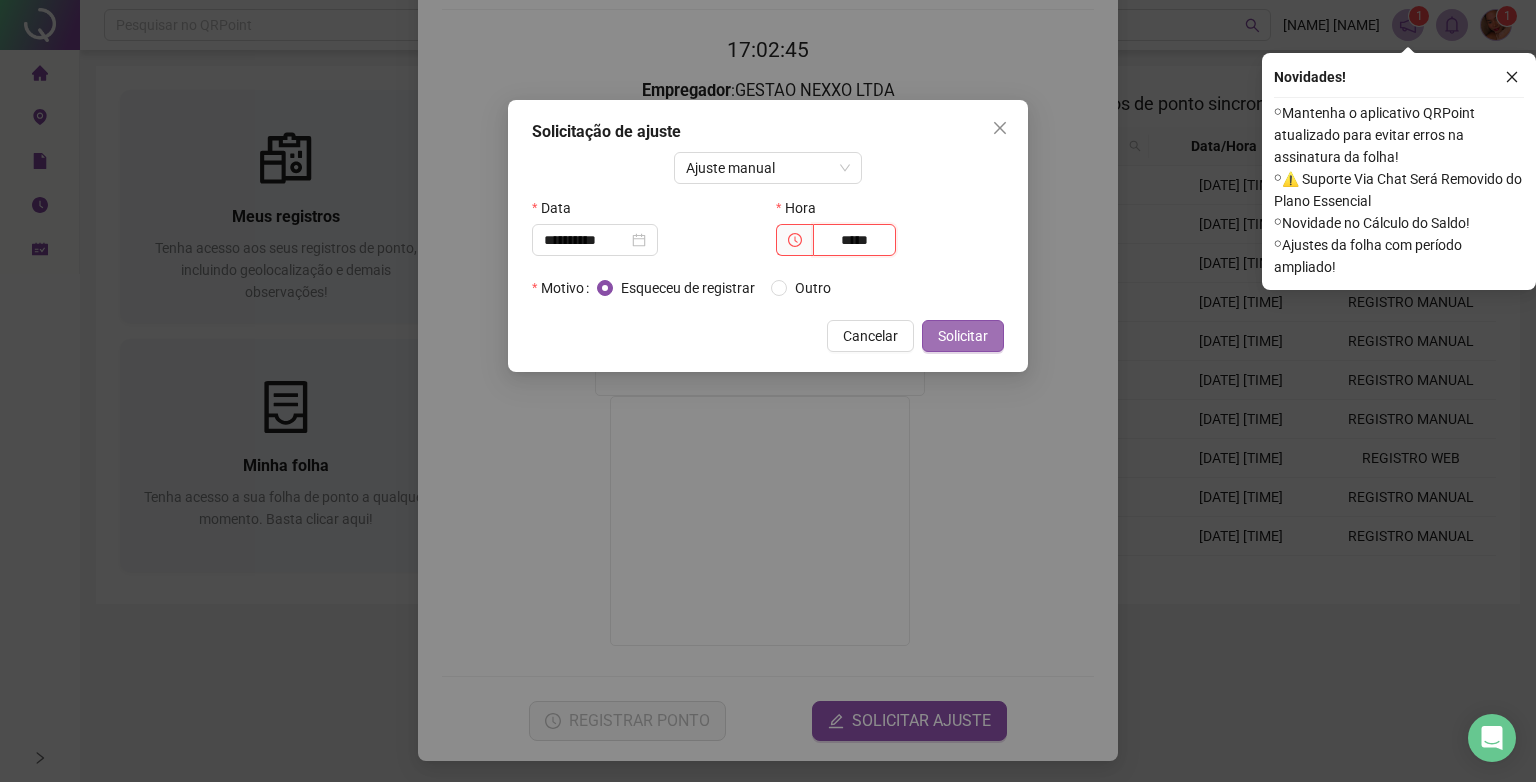 type on "*****" 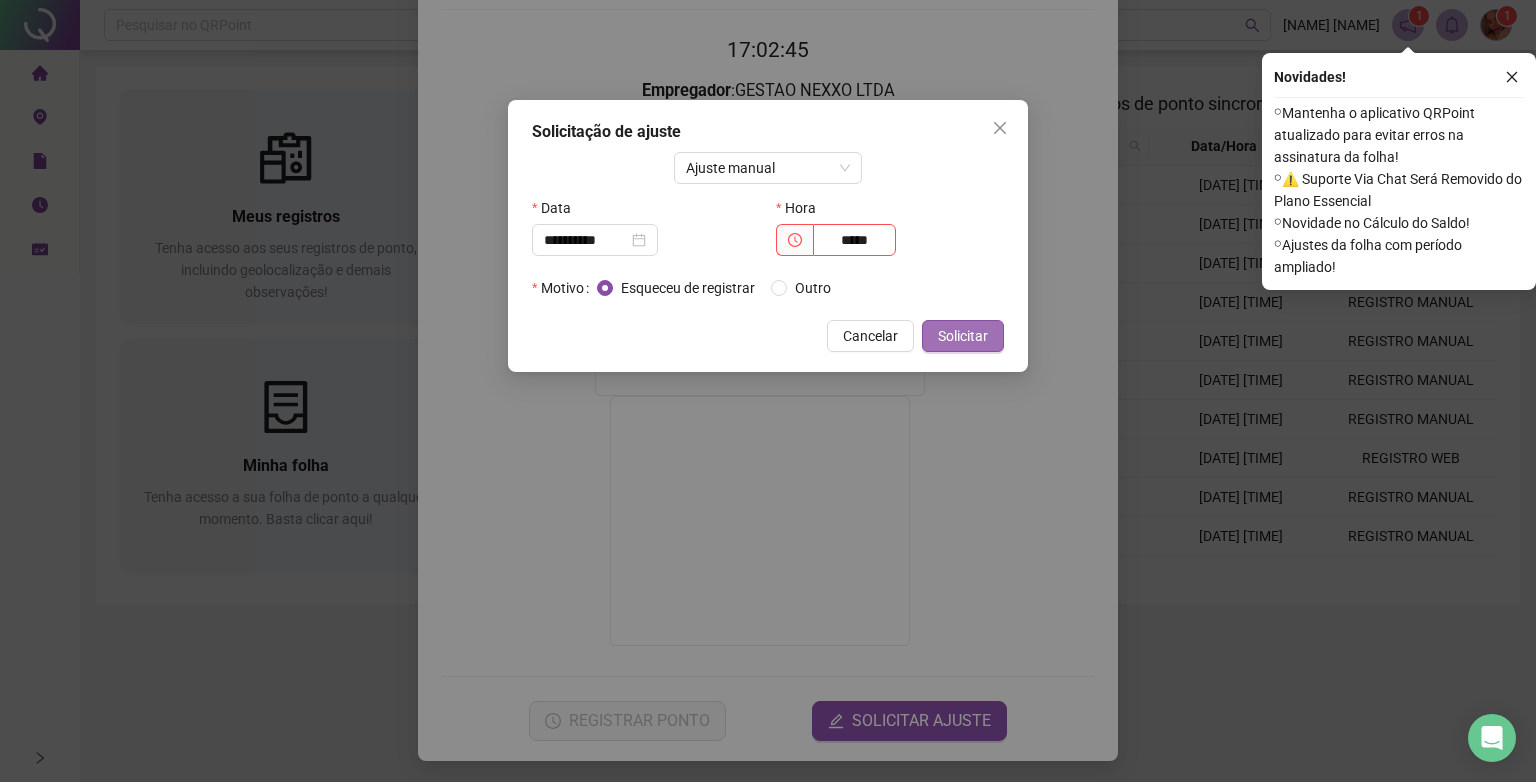 drag, startPoint x: 971, startPoint y: 345, endPoint x: 948, endPoint y: 323, distance: 31.827662 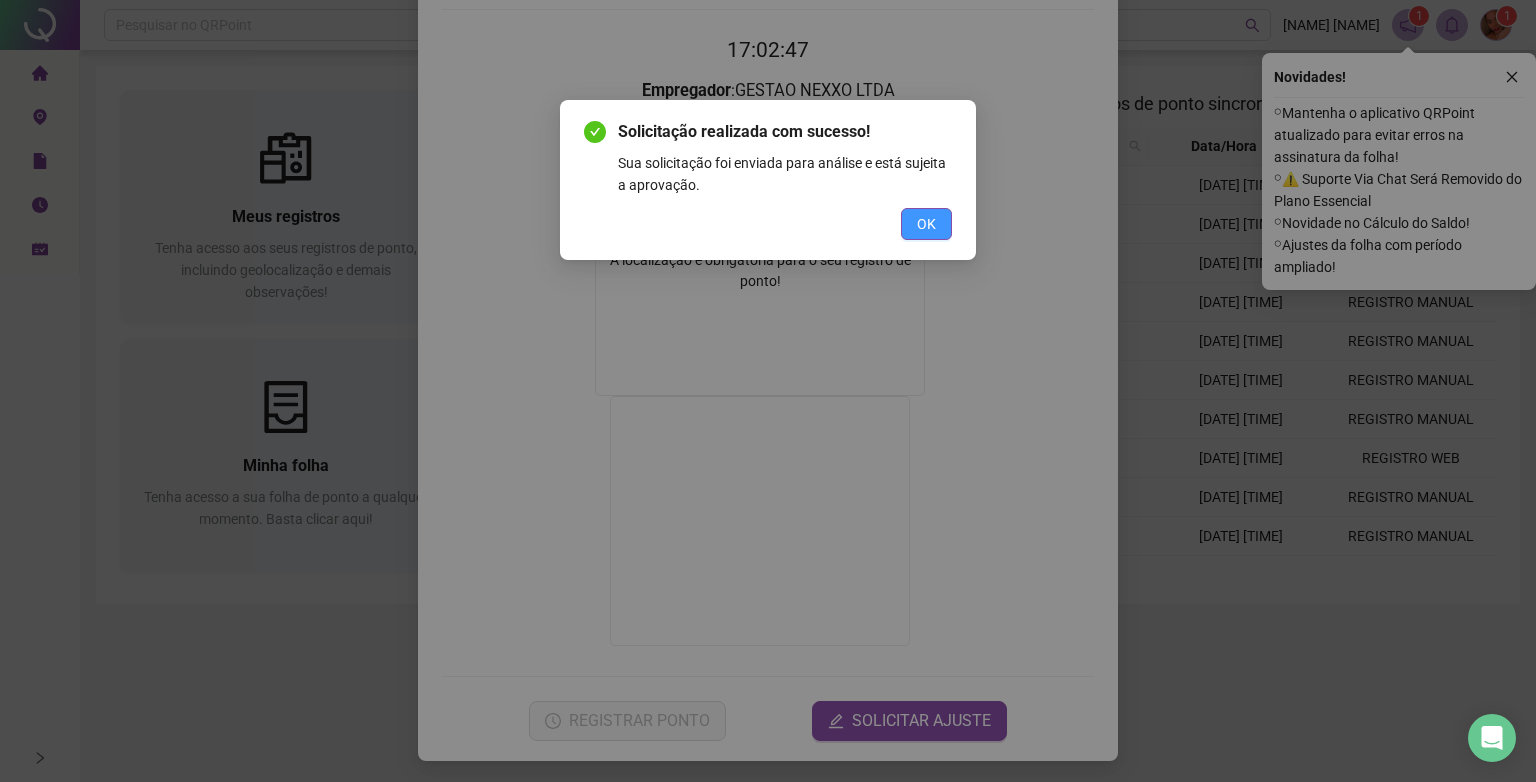 click on "Solicitação realizada com sucesso! Sua solicitação foi enviada para análise e está sujeita a aprovação. OK" at bounding box center [768, 180] 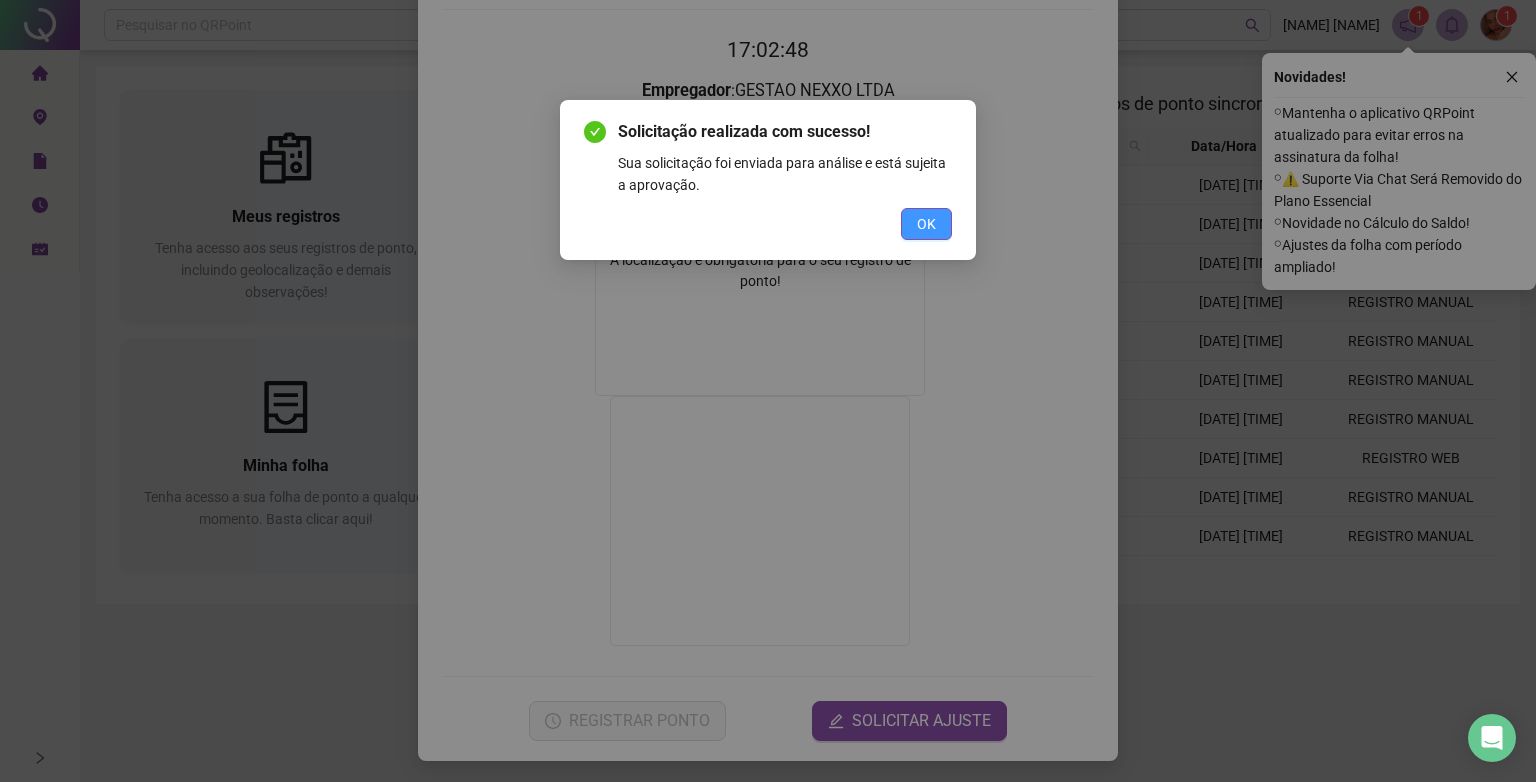 click on "OK" at bounding box center [926, 224] 